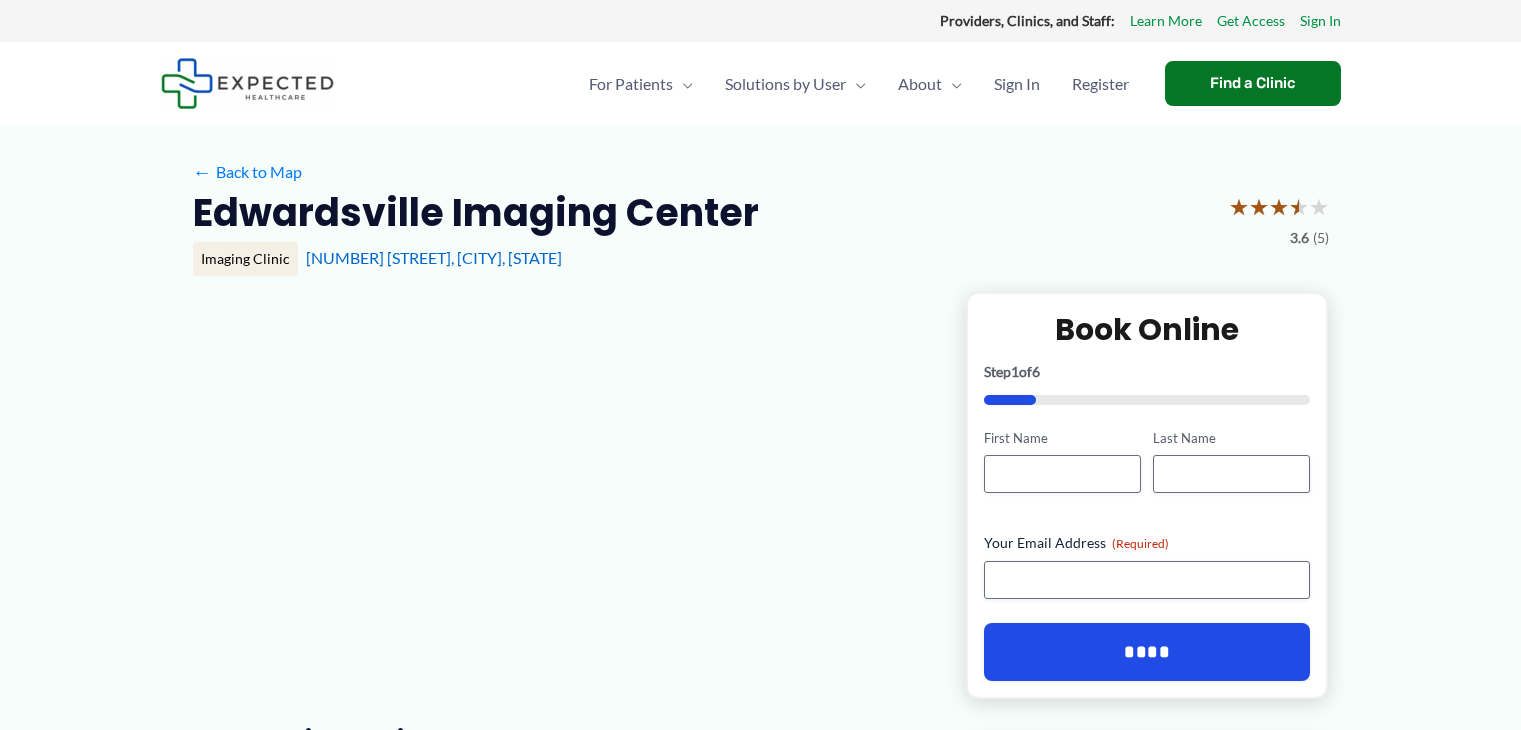 scroll, scrollTop: 0, scrollLeft: 0, axis: both 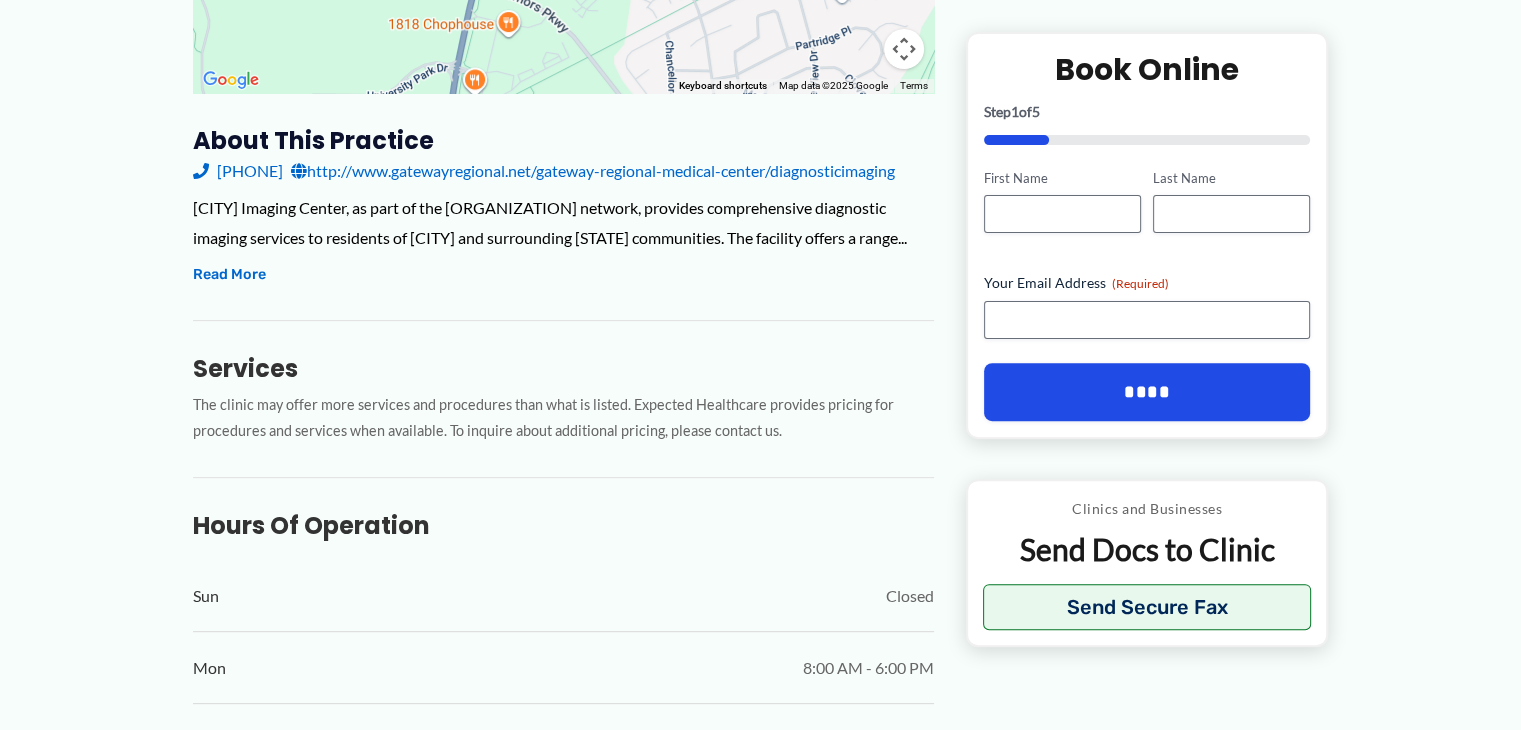 click on "http://www.gatewayregional.net/gateway-regional-medical-center/diagnosticimaging" at bounding box center [593, 171] 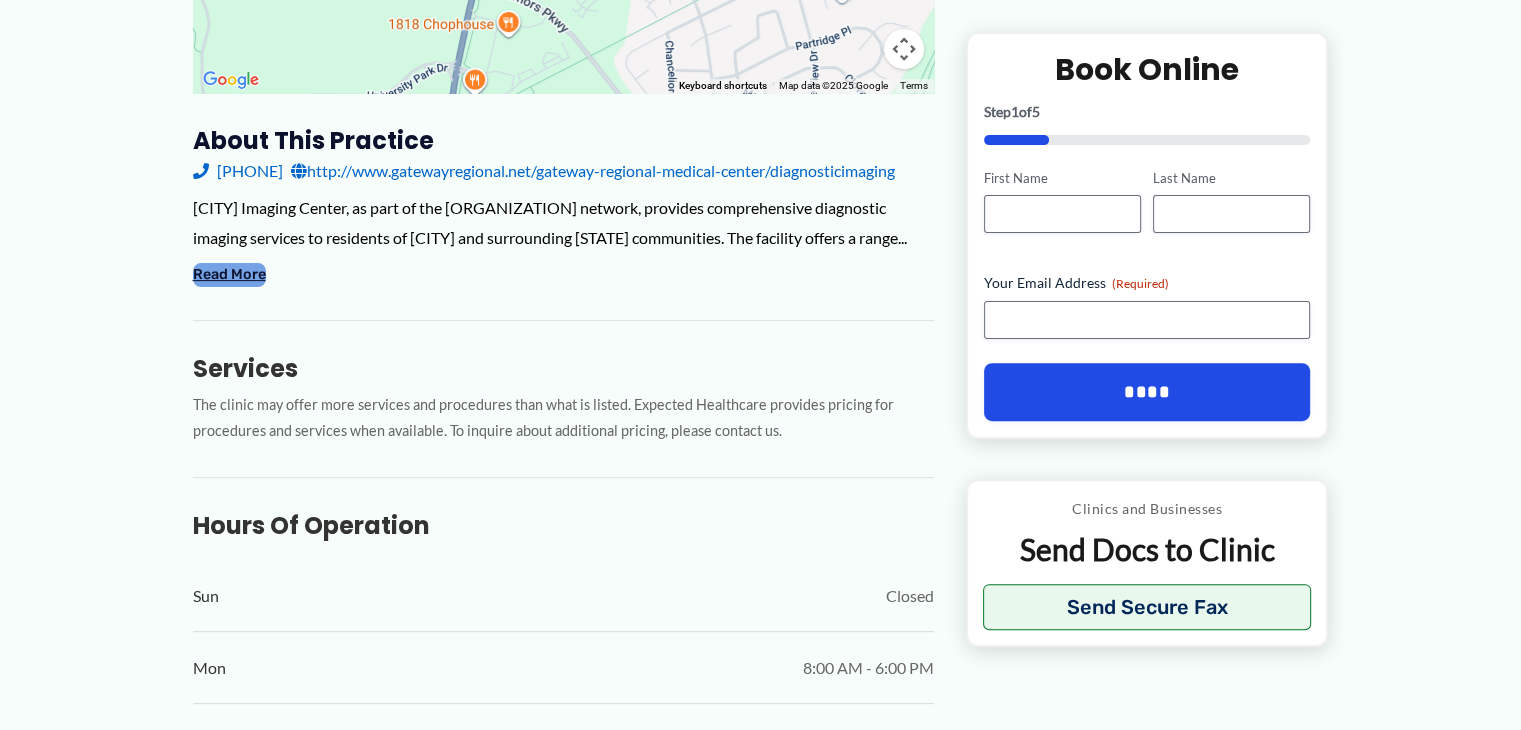 click on "Read More" at bounding box center (229, 275) 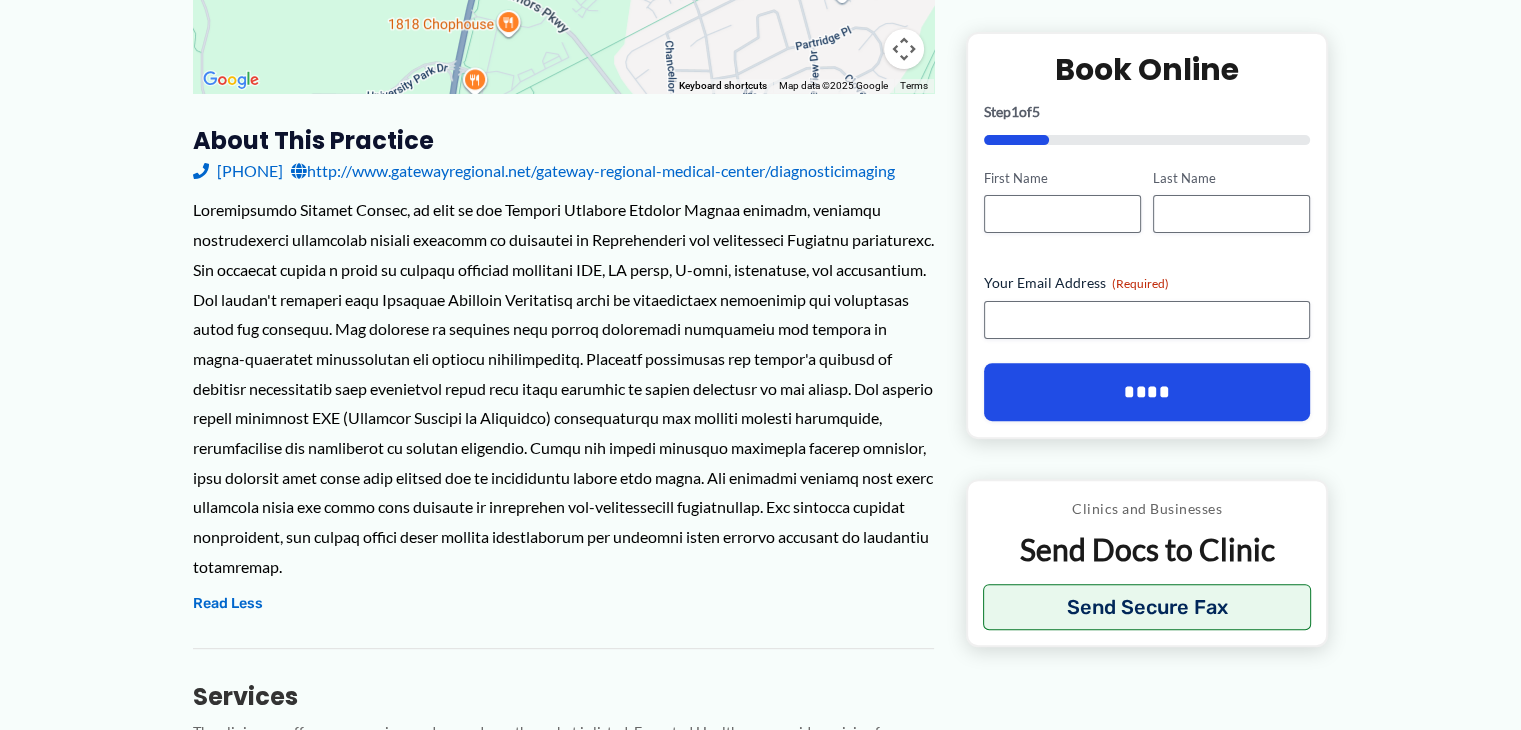 click on "http://www.gatewayregional.net/gateway-regional-medical-center/diagnosticimaging" at bounding box center (593, 171) 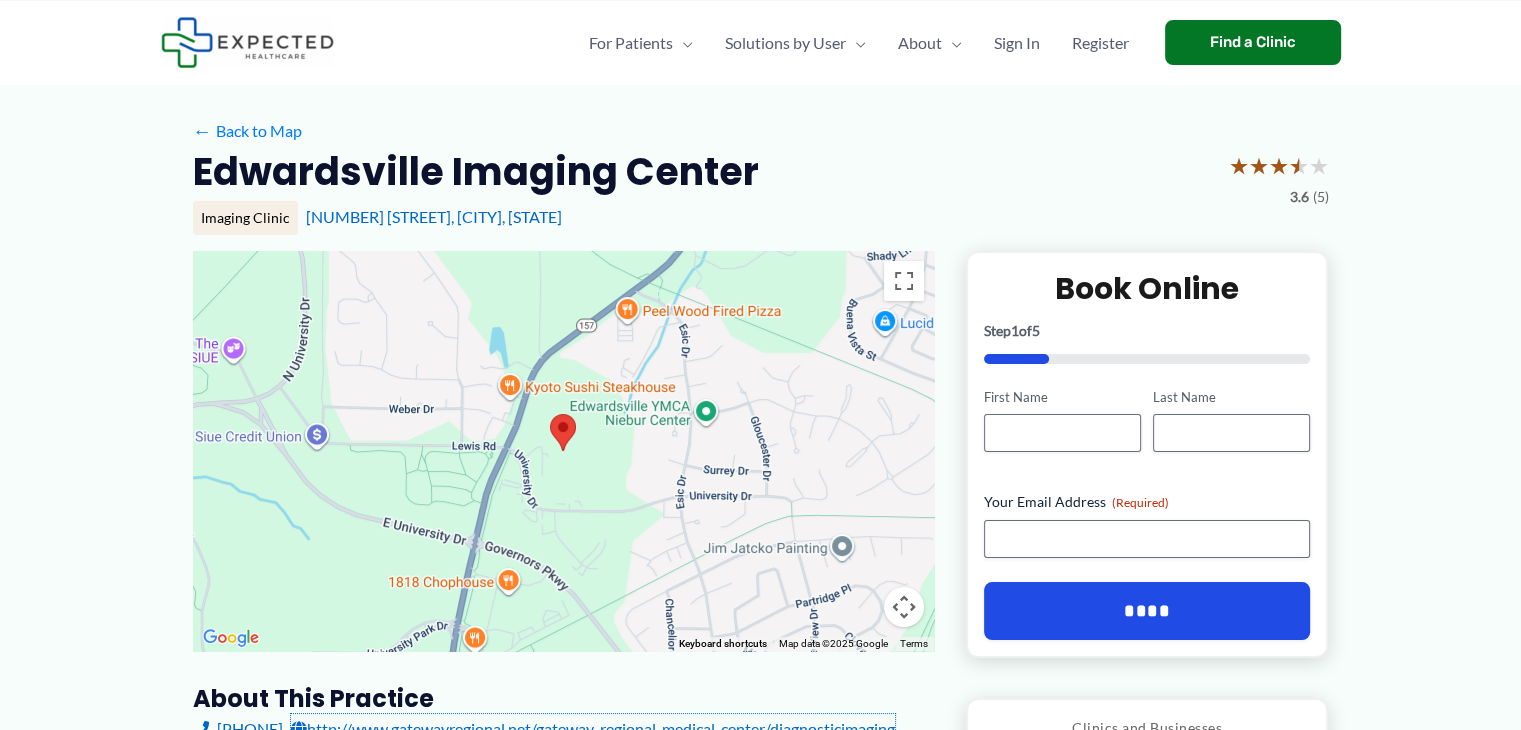 scroll, scrollTop: 0, scrollLeft: 0, axis: both 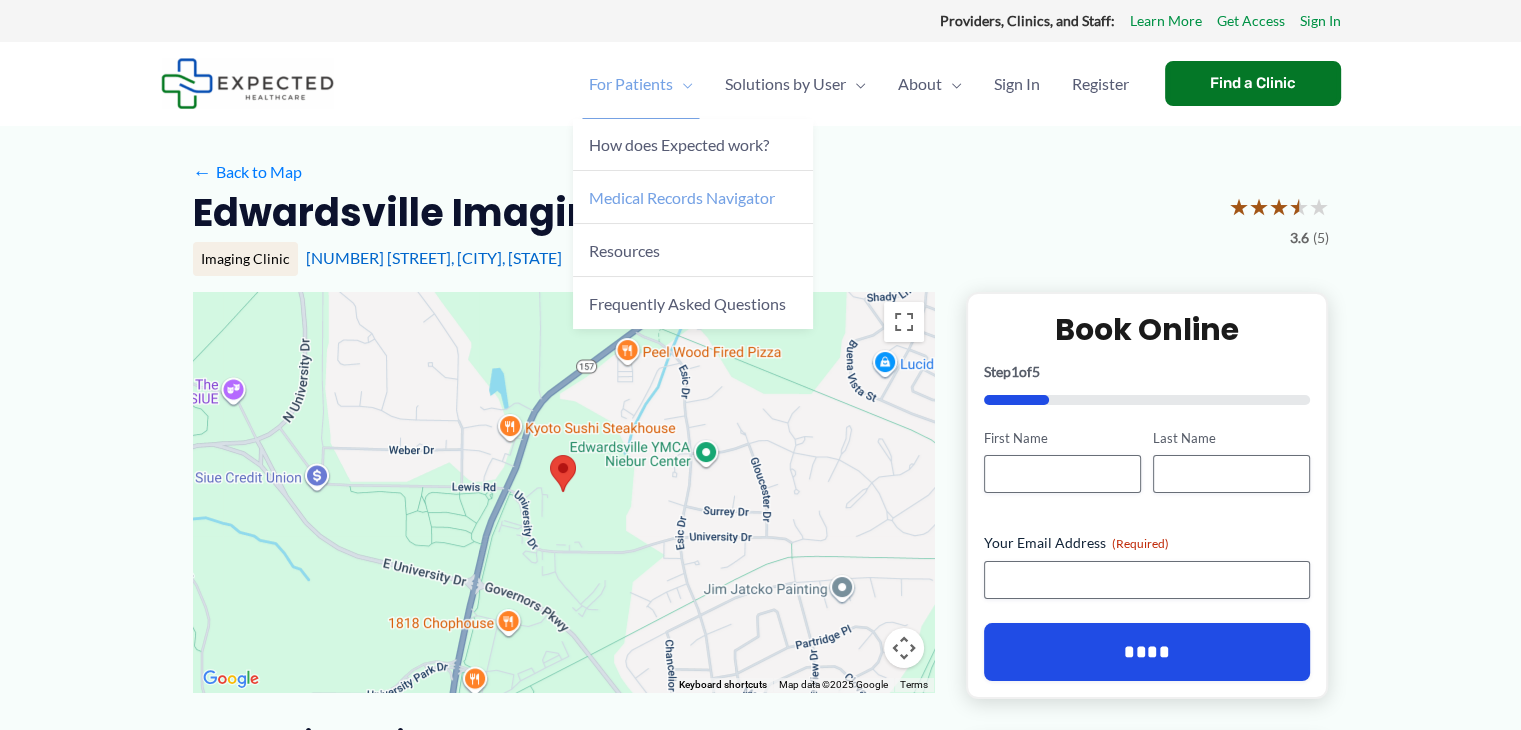 click on "Medical Records Navigator" at bounding box center (682, 197) 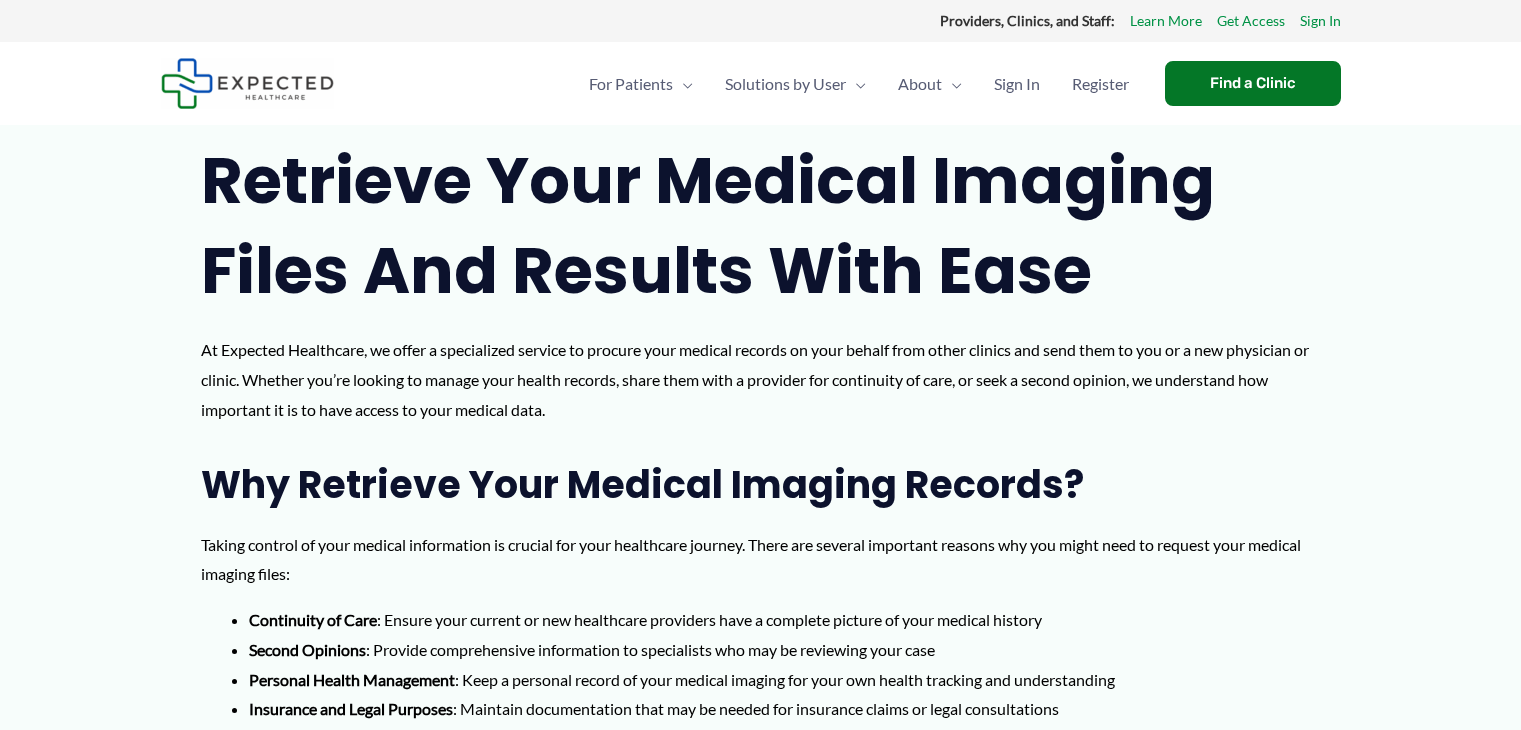 scroll, scrollTop: 0, scrollLeft: 0, axis: both 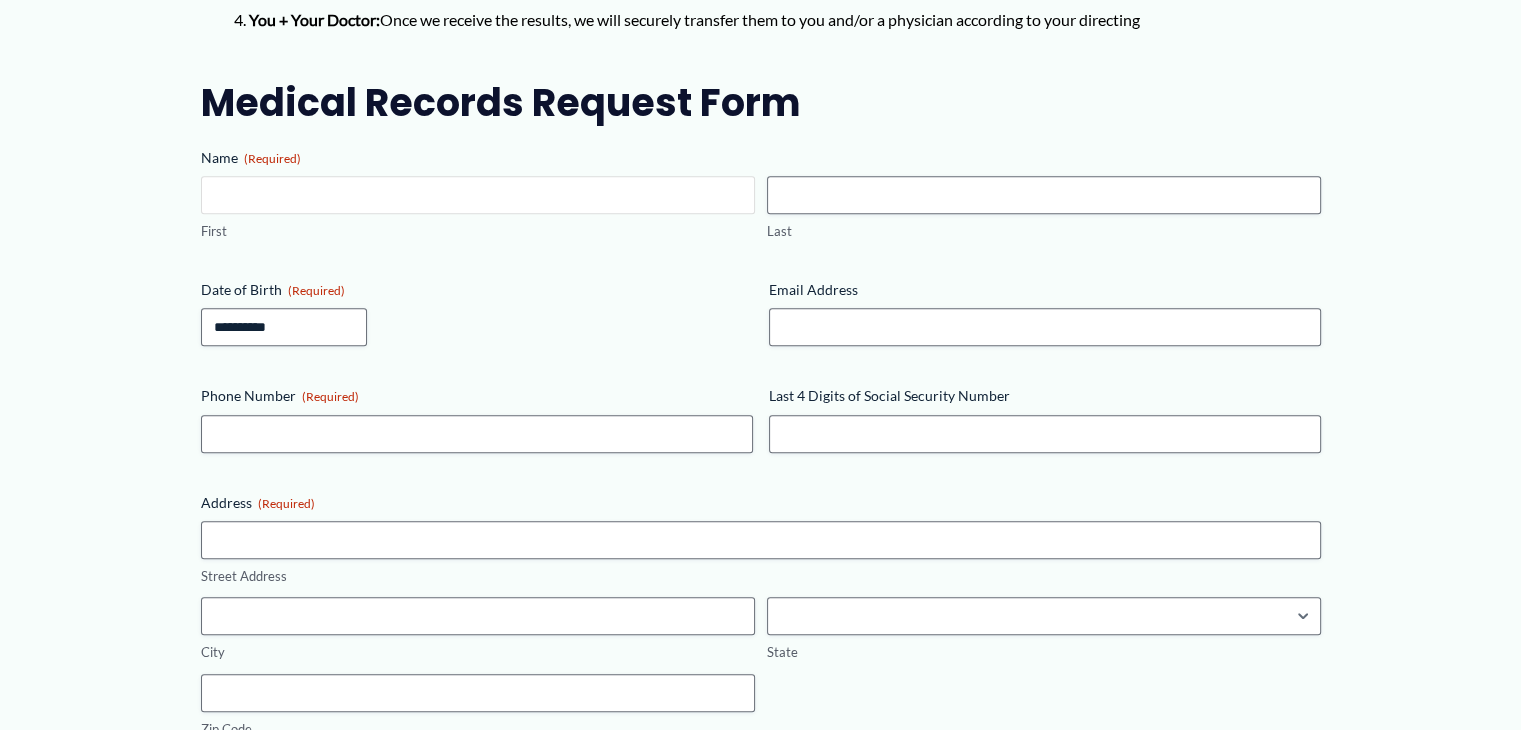 click on "First" at bounding box center [478, 195] 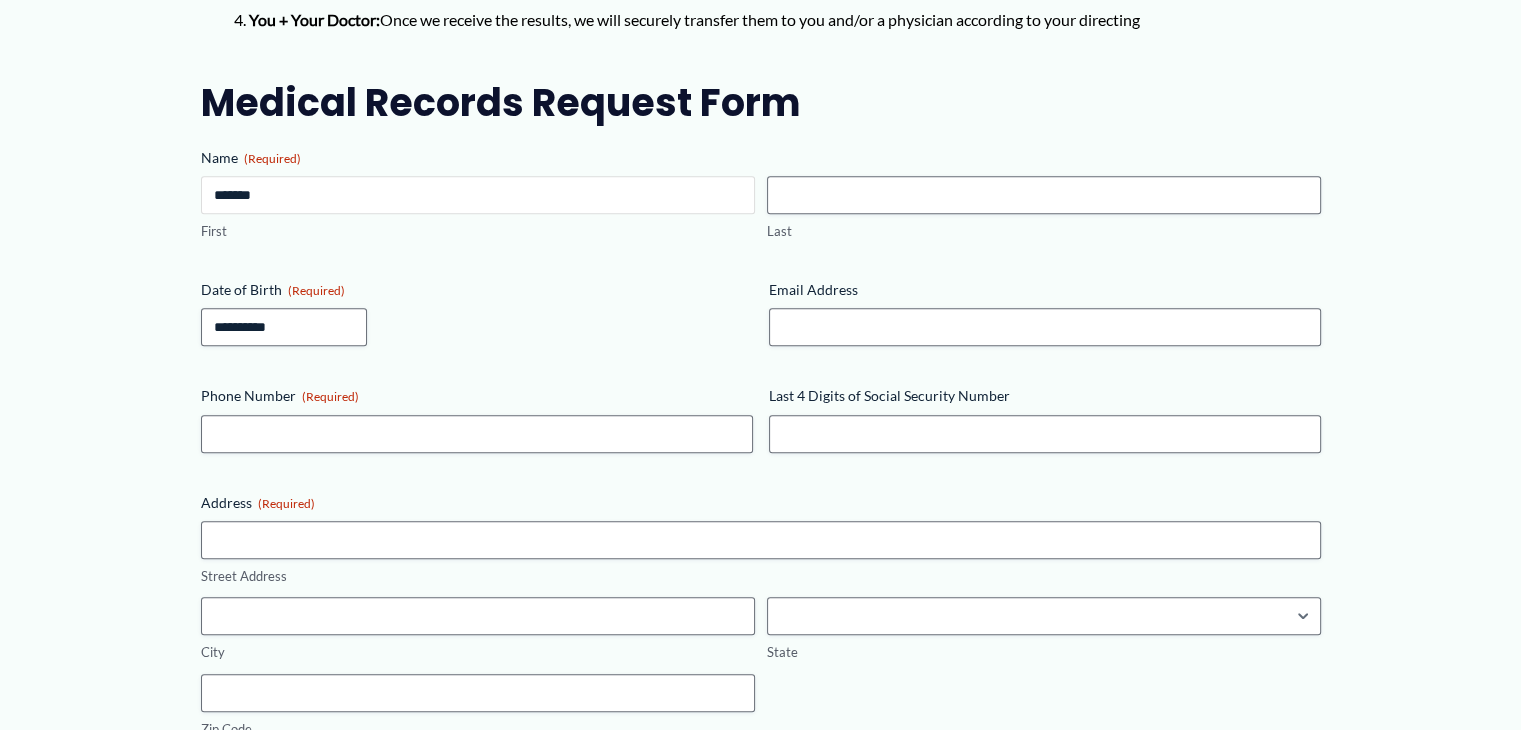 type on "******" 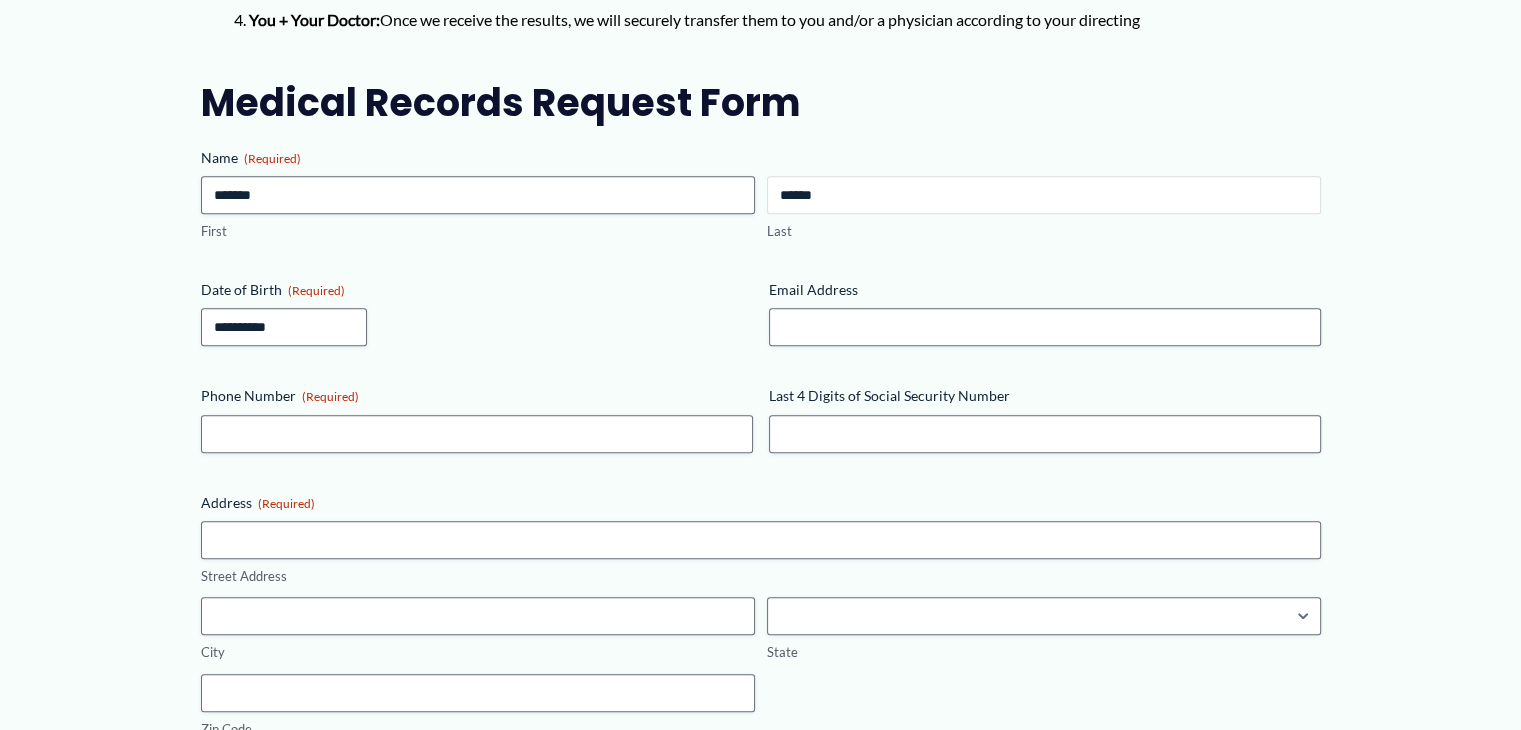 type on "******" 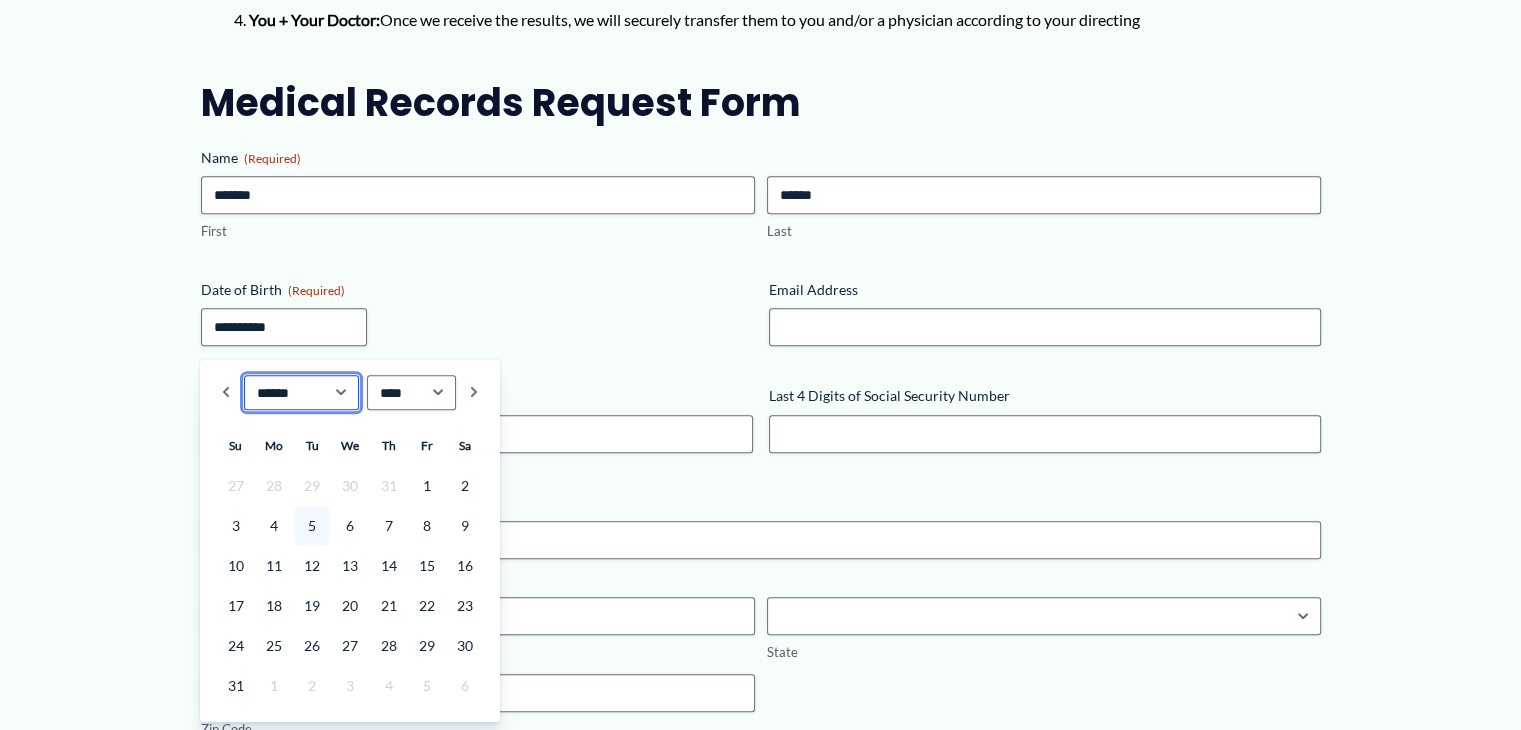 click on "[CREDIT CARD]" at bounding box center [301, 392] 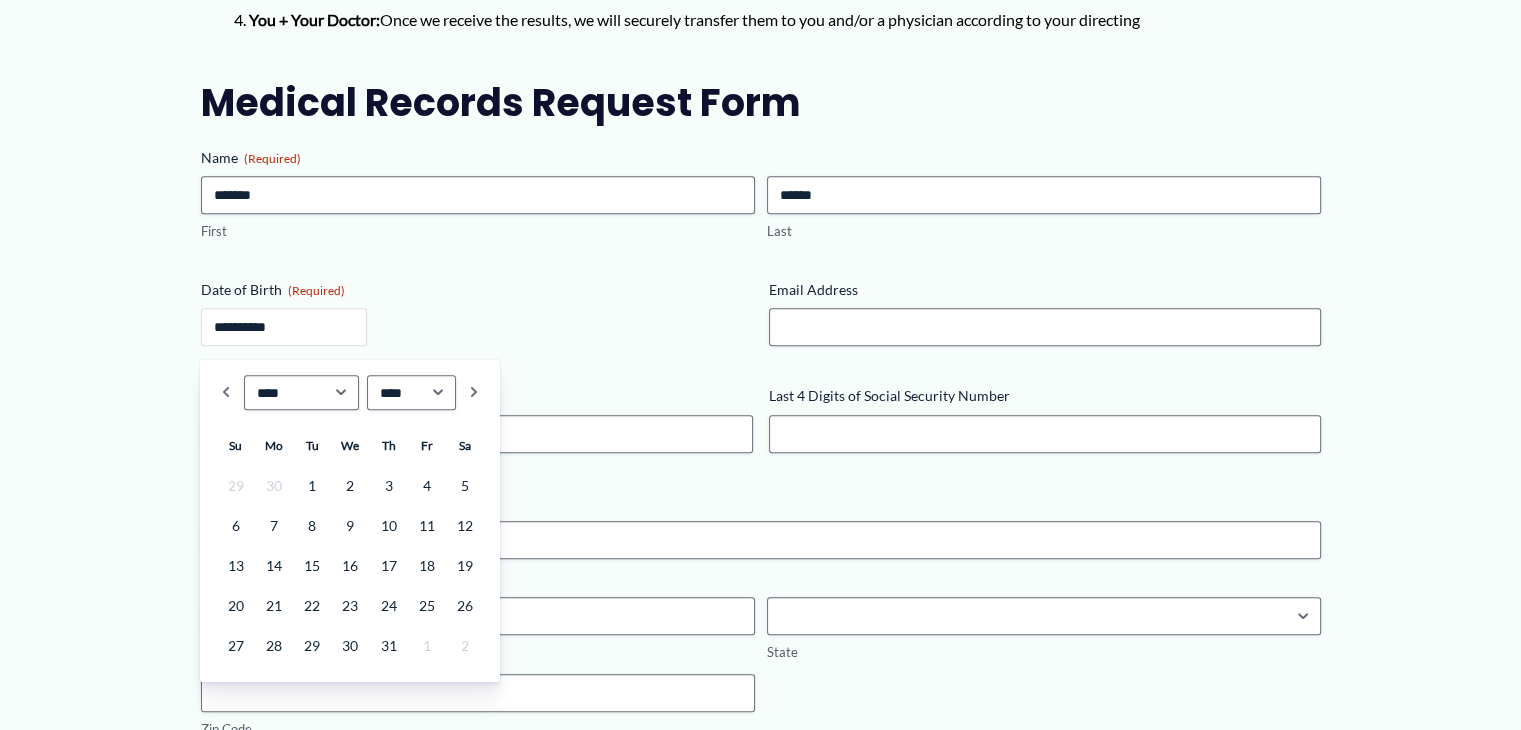 drag, startPoint x: 297, startPoint y: 330, endPoint x: 65, endPoint y: 329, distance: 232.00215 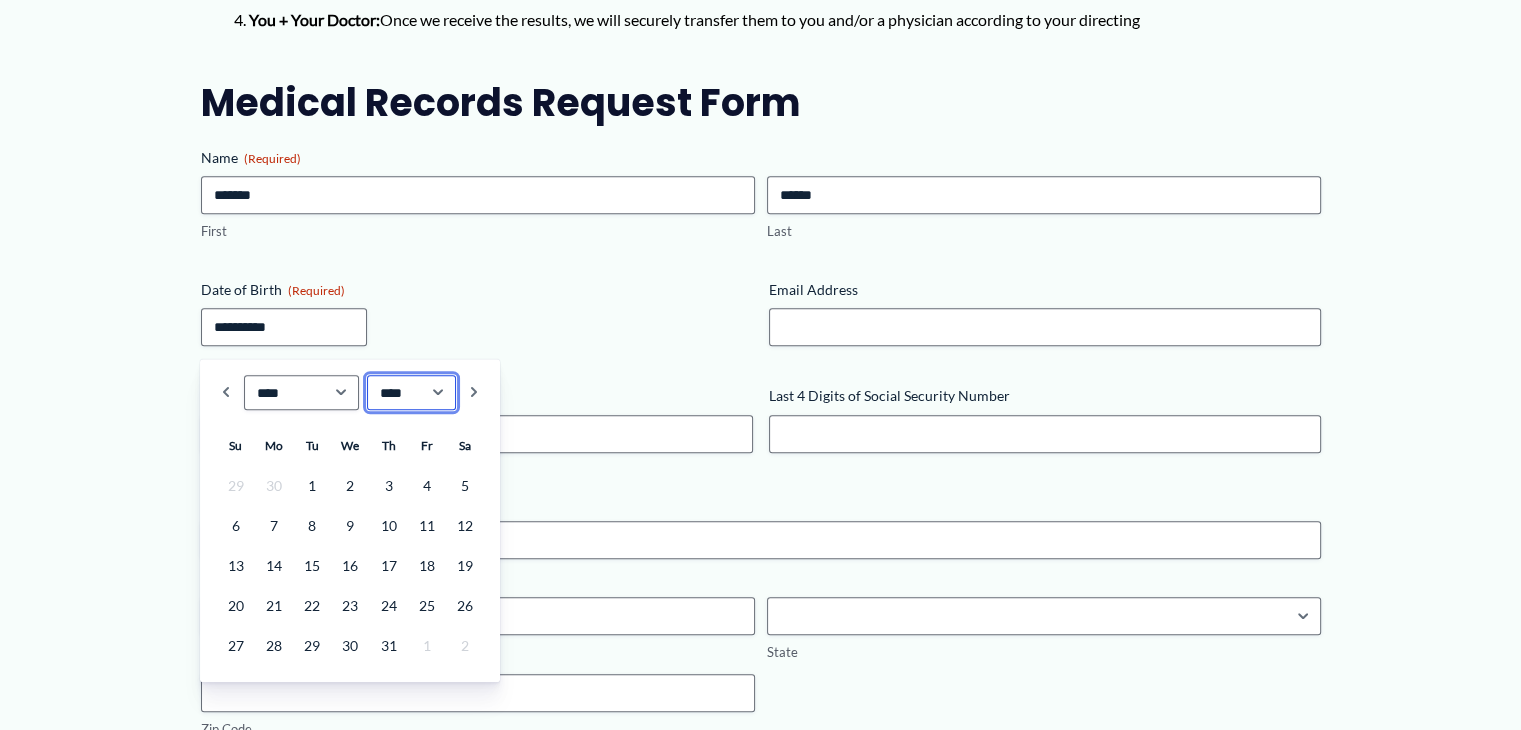 click on "[CREDIT CARD]" at bounding box center (412, 392) 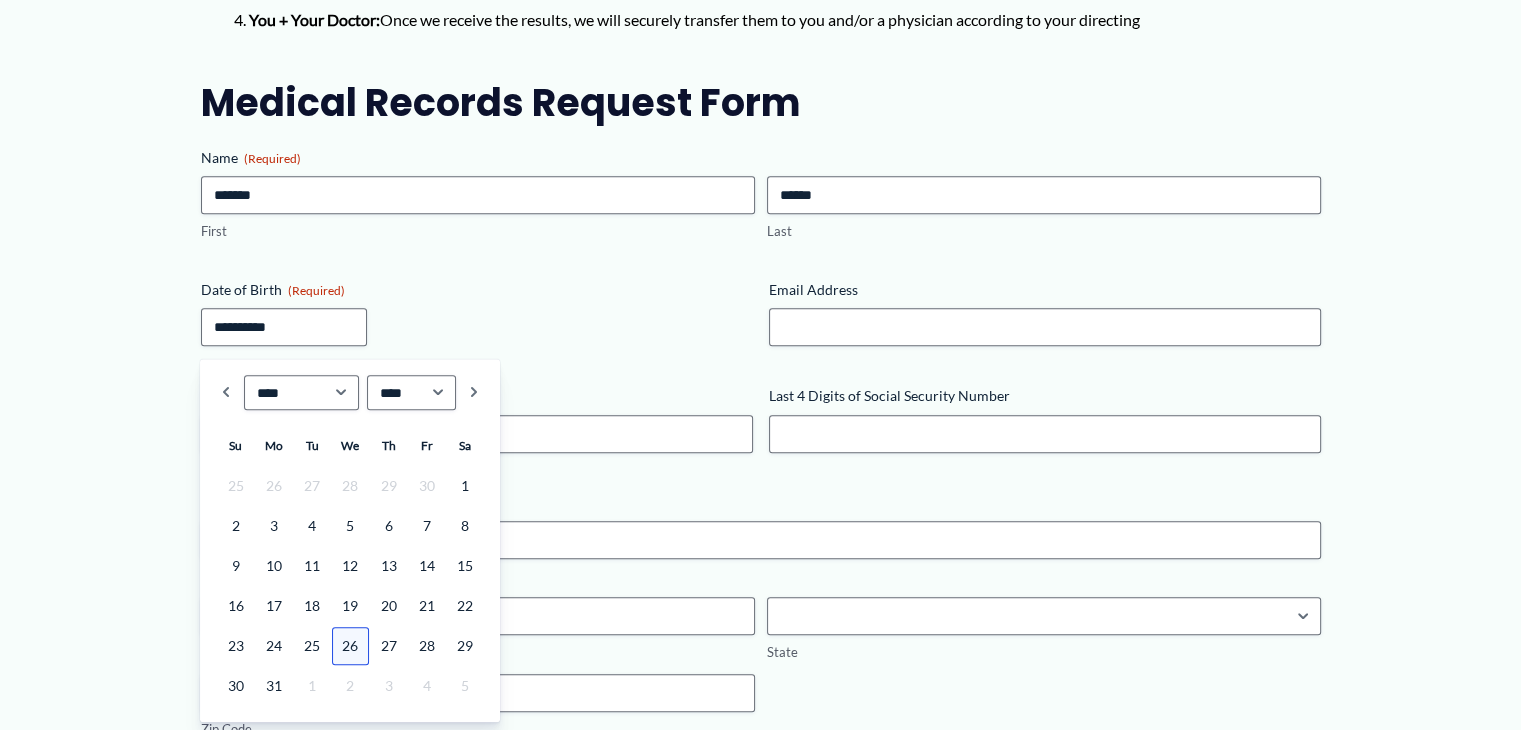 click on "26" at bounding box center (350, 646) 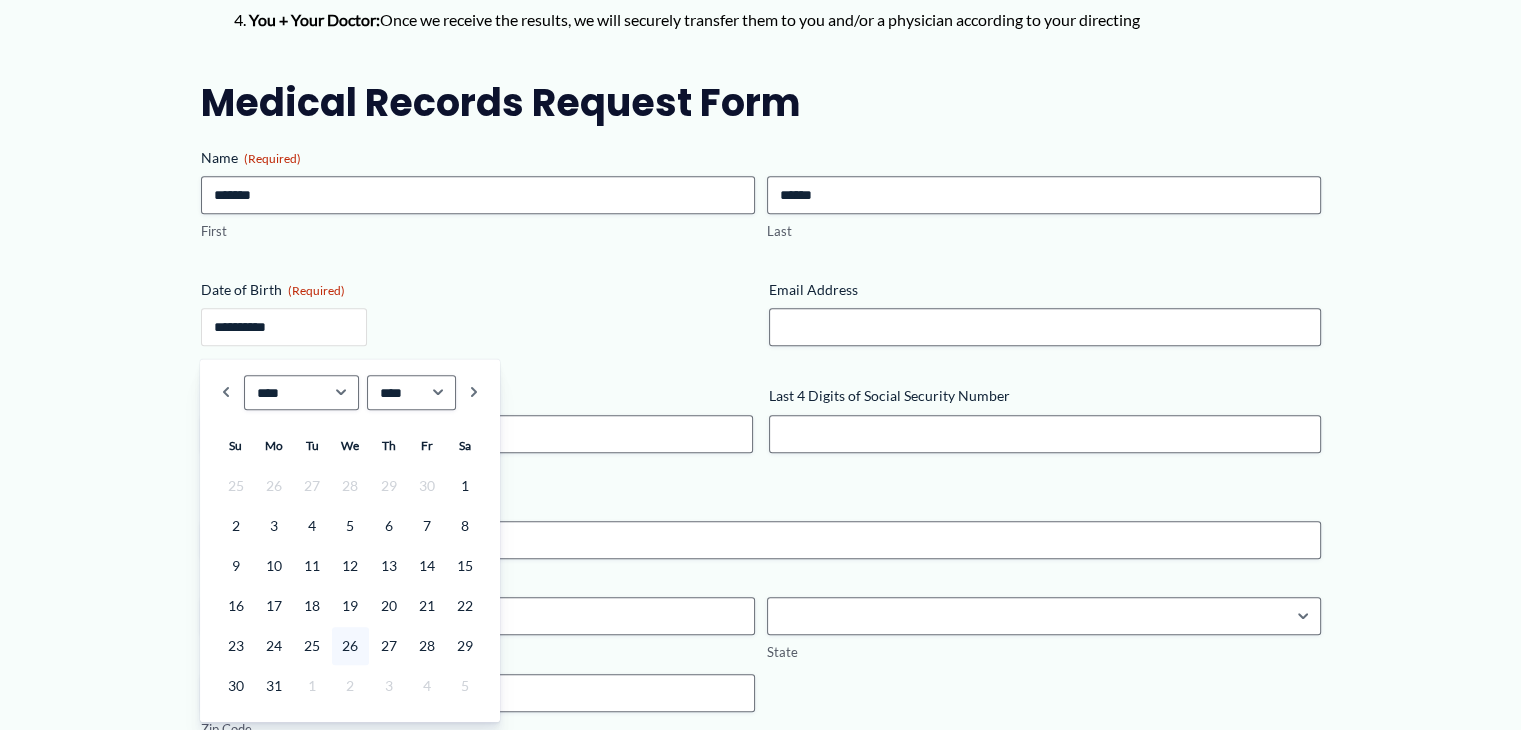 type on "**********" 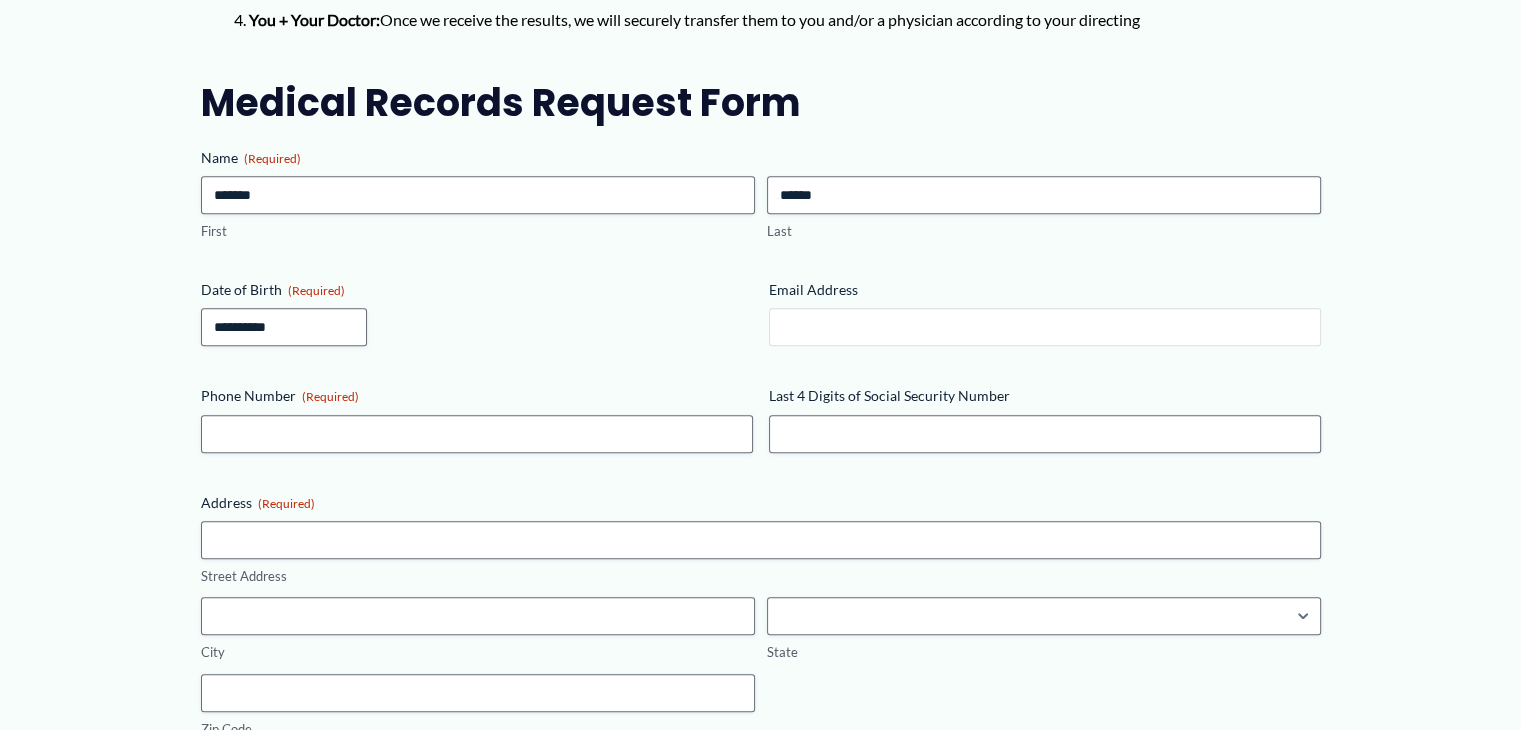 click on "Email Address" at bounding box center (1045, 327) 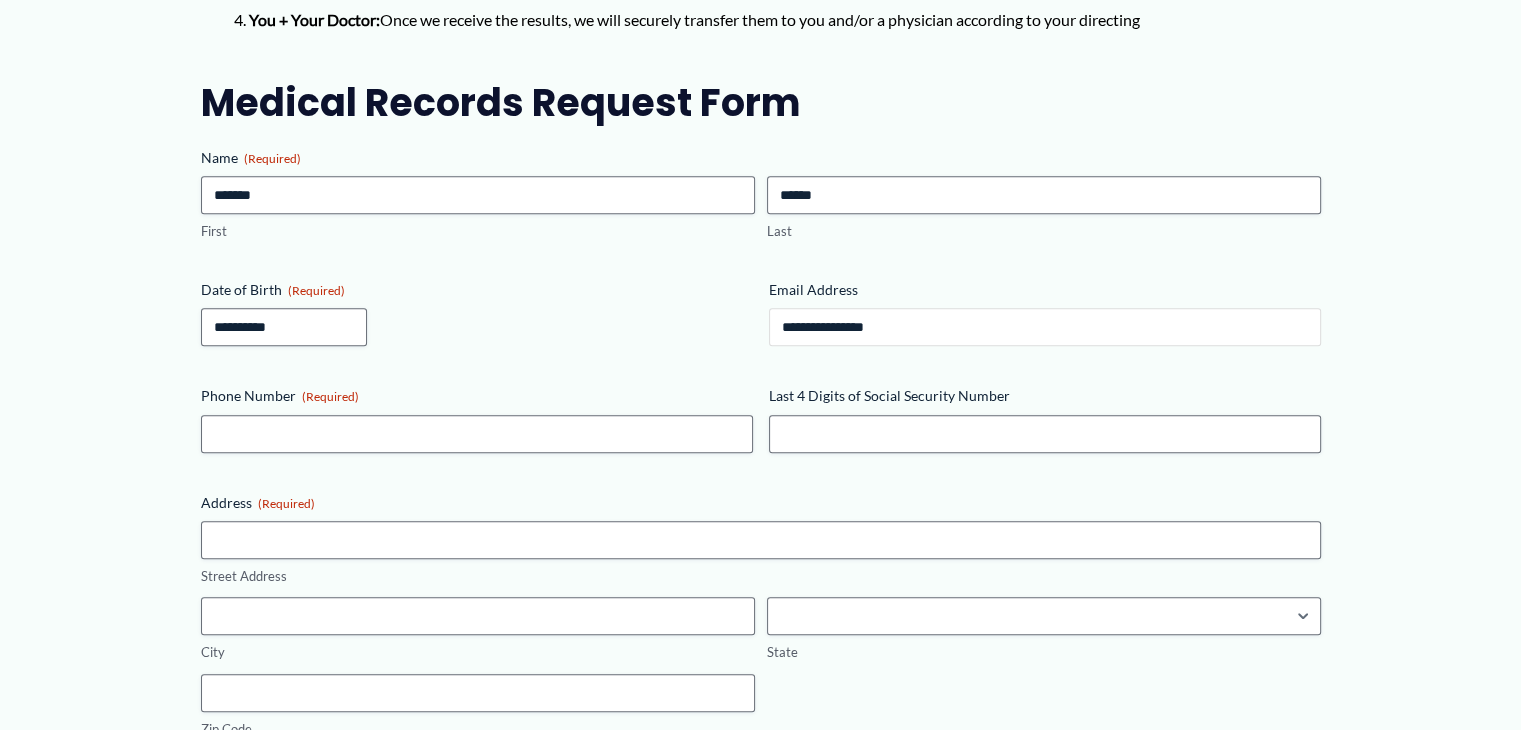 type on "**********" 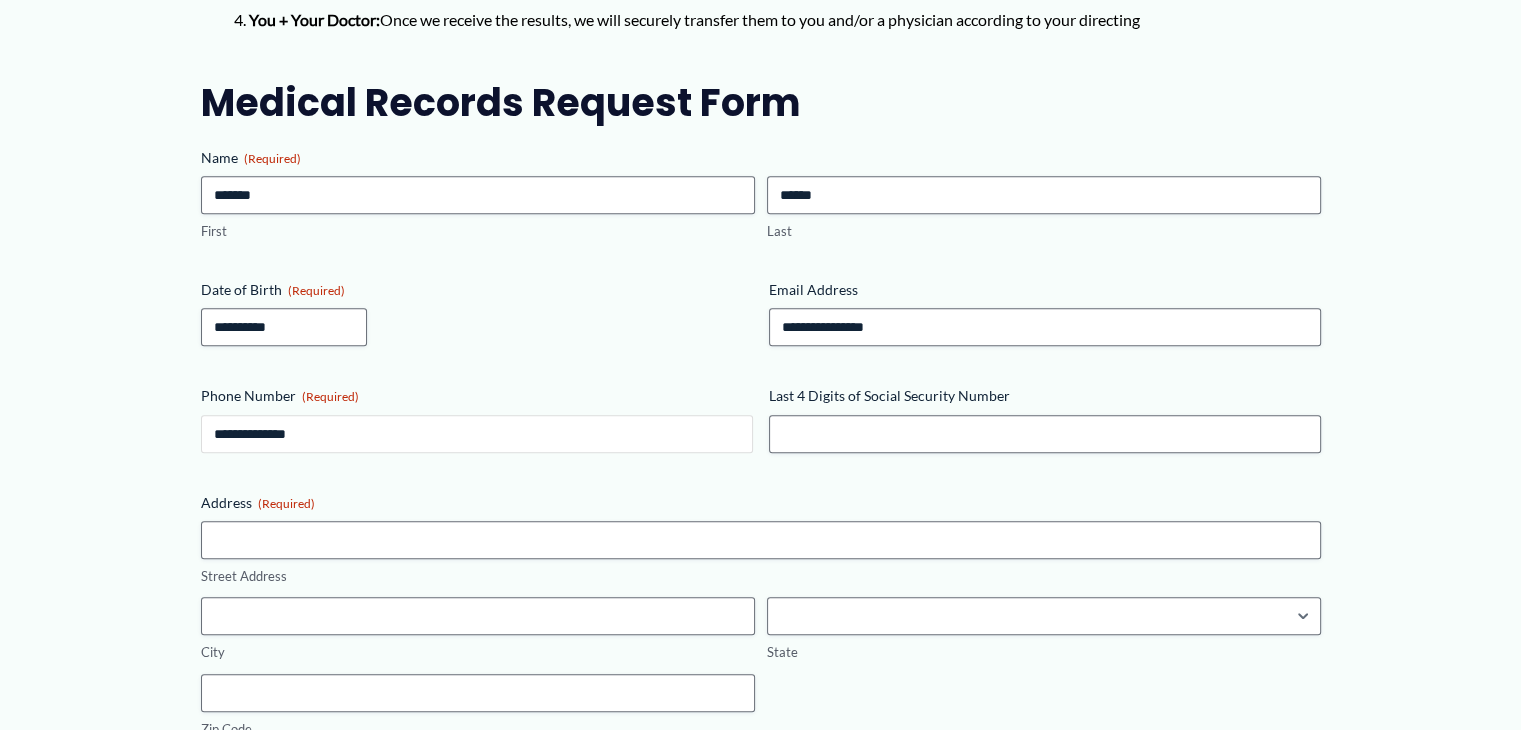 click on "**********" at bounding box center (477, 434) 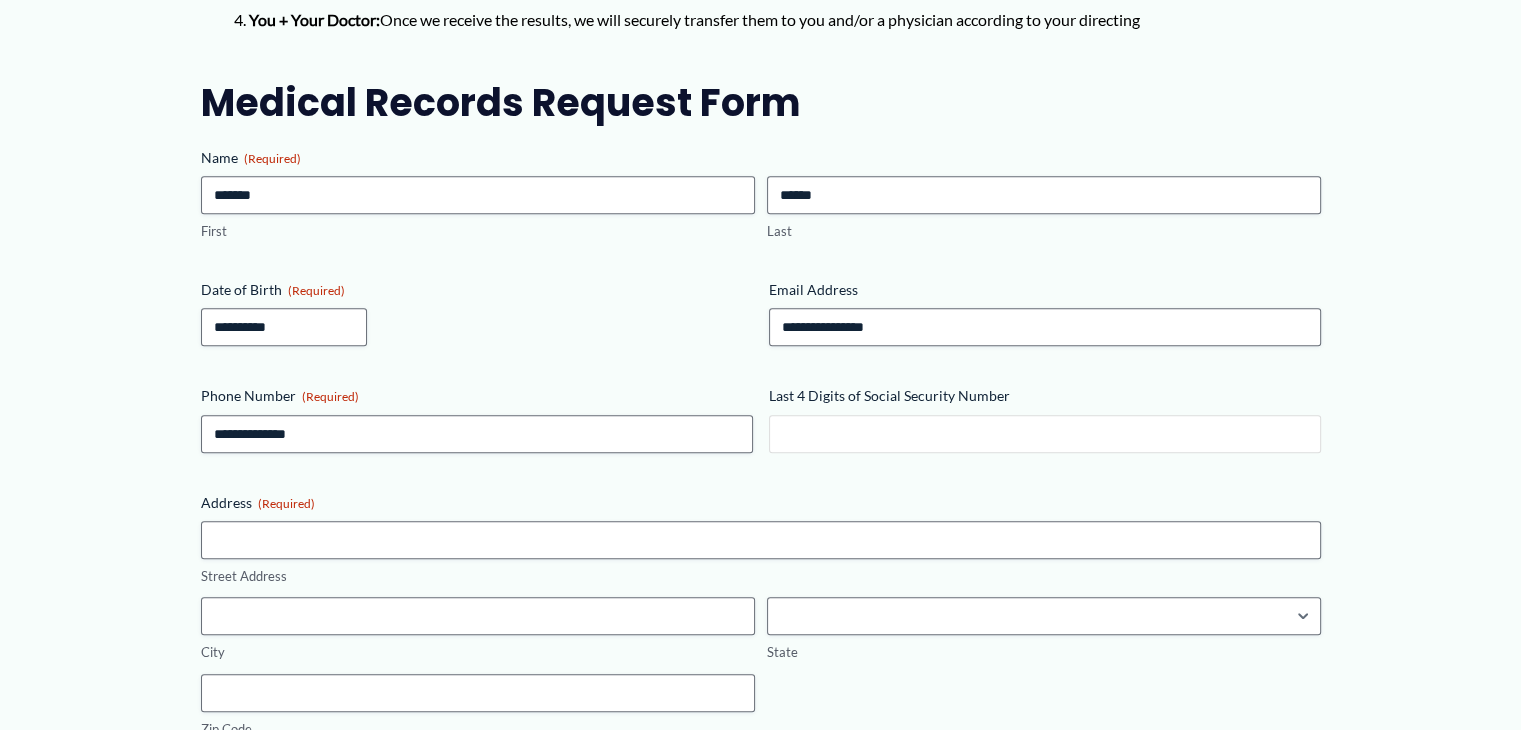 click on "Last 4 Digits of Social Security Number" at bounding box center [1045, 434] 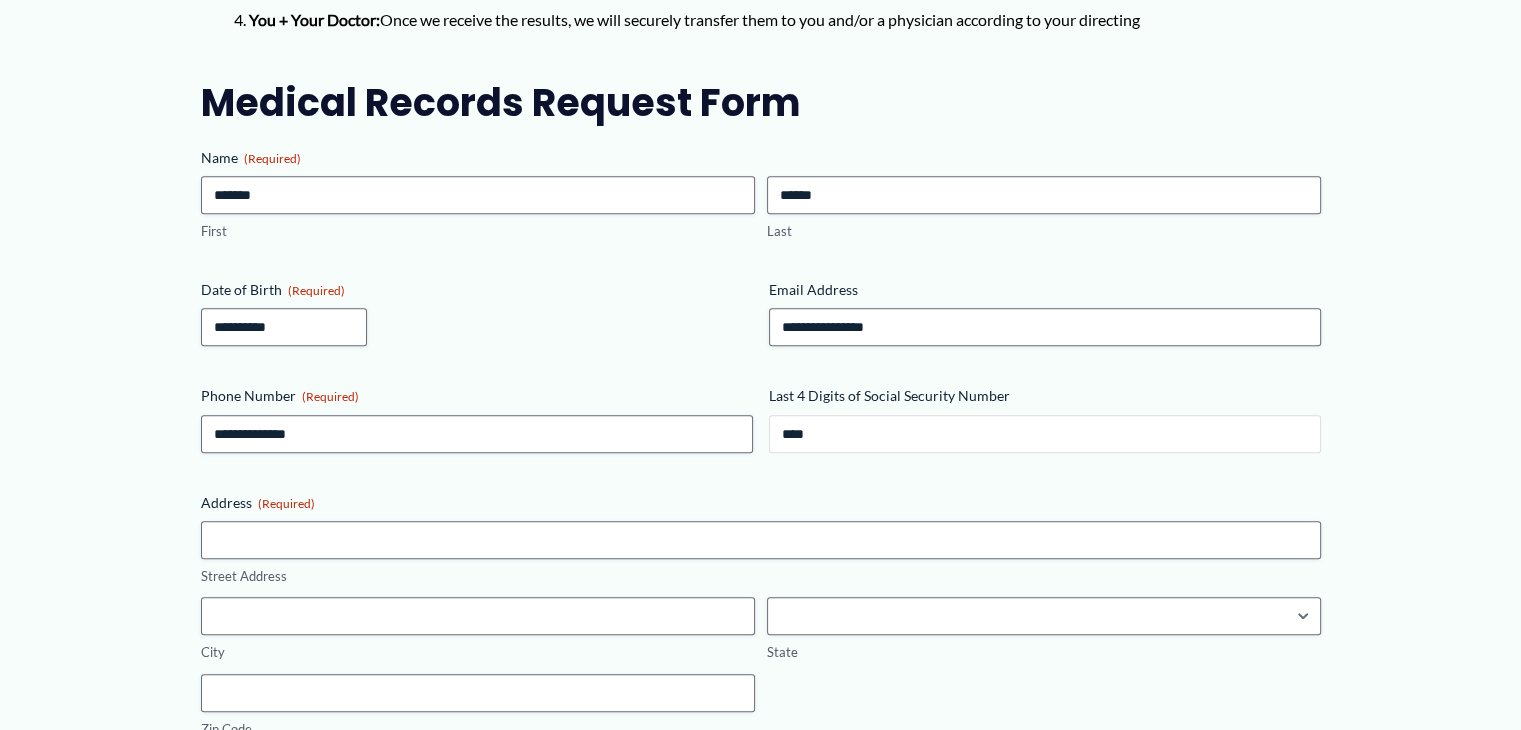type on "****" 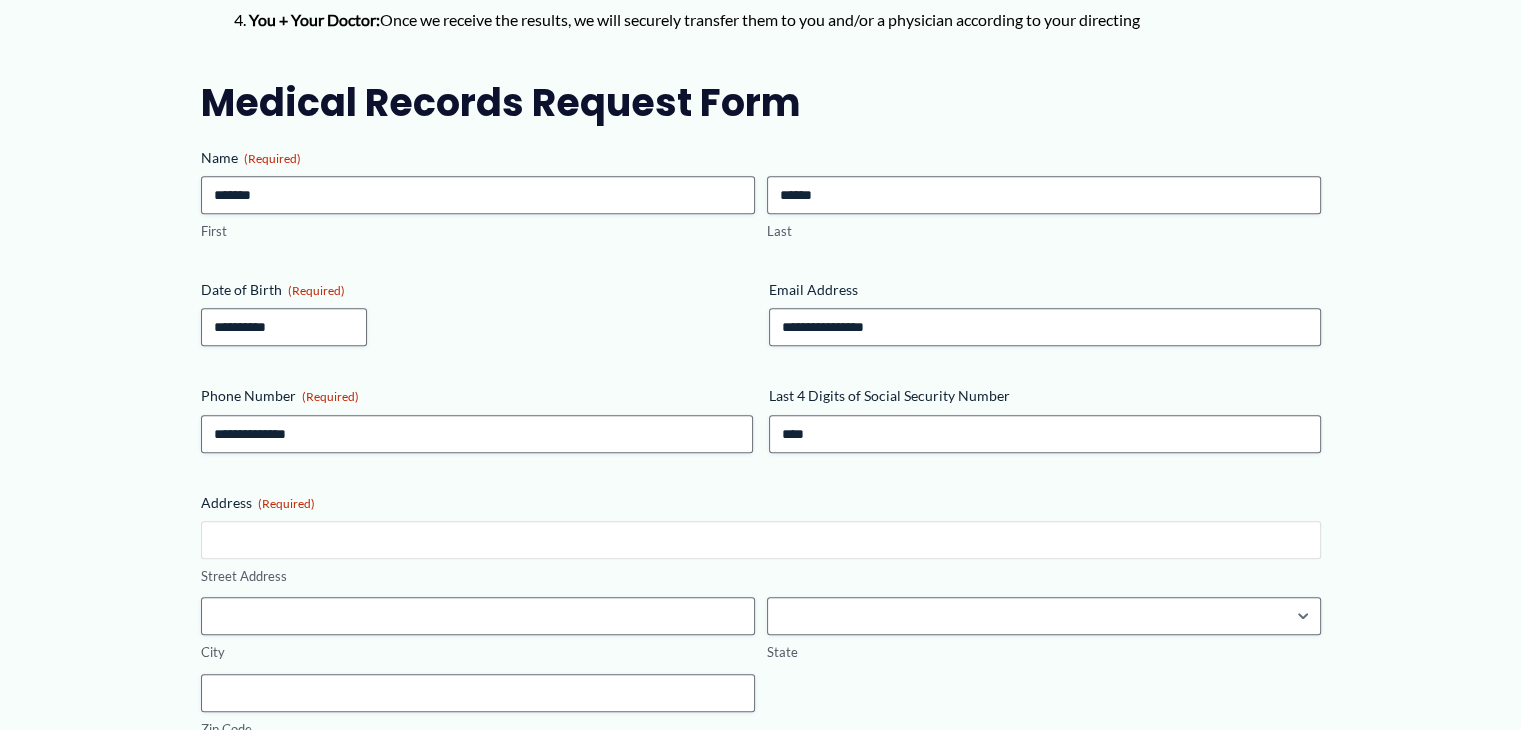 click on "Street Address" at bounding box center (761, 540) 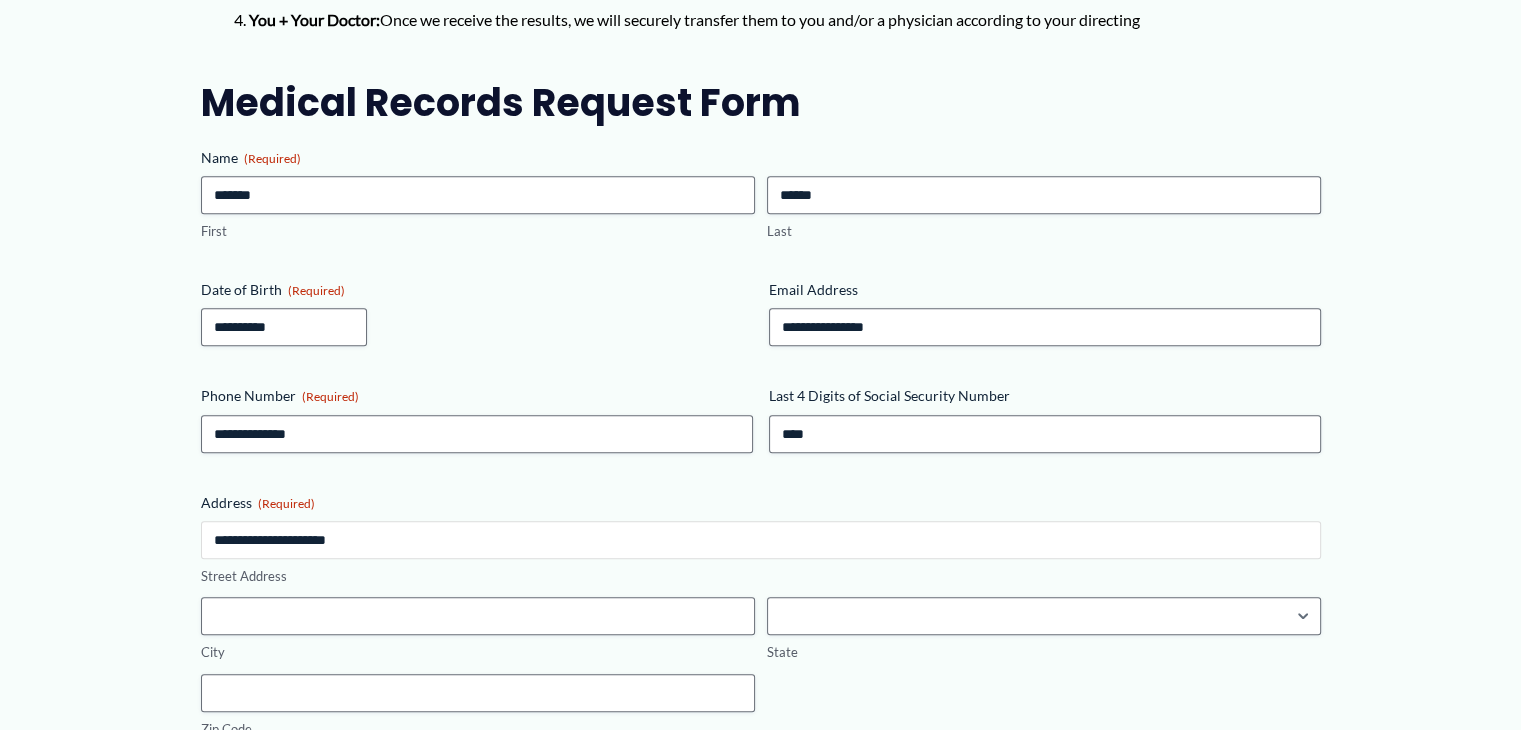 type on "**********" 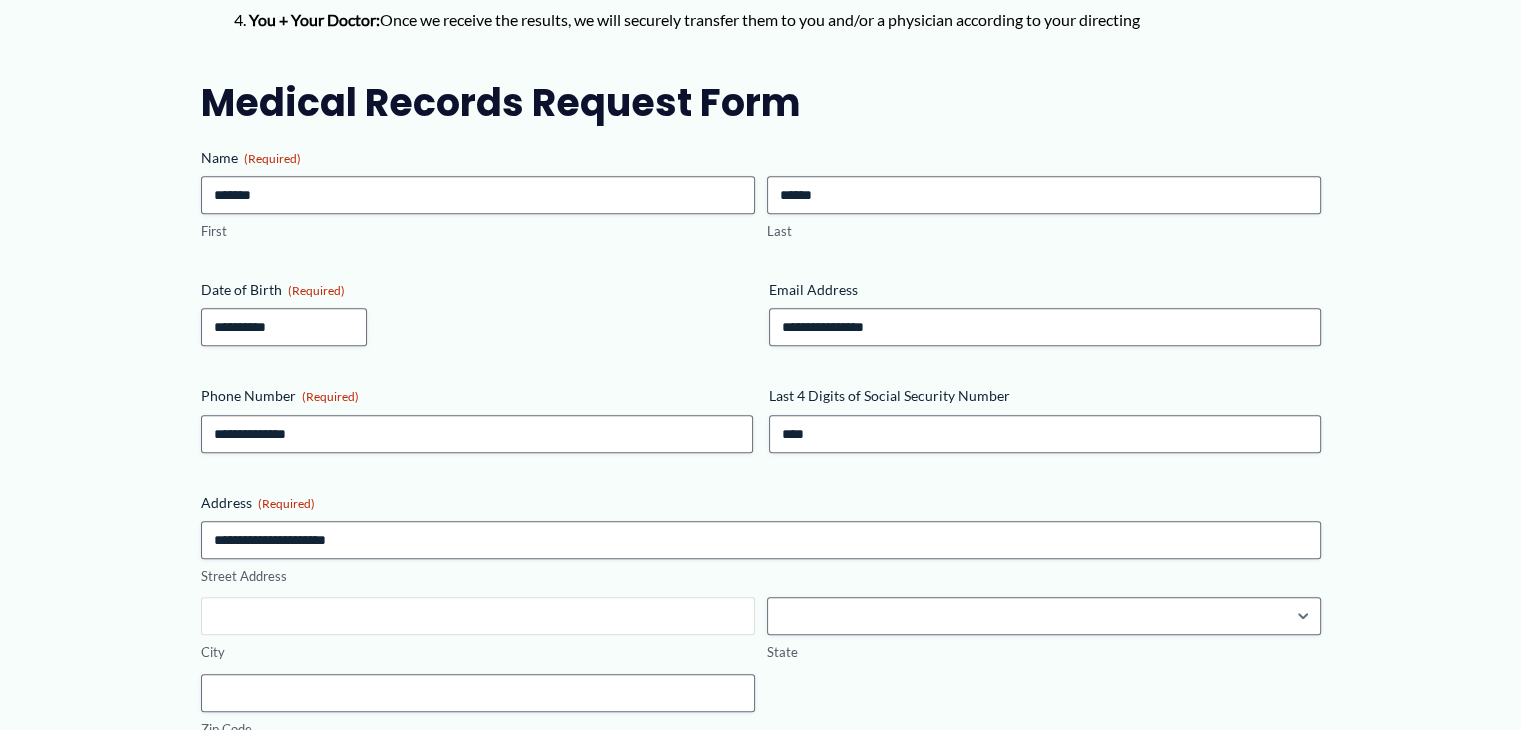 click on "City" at bounding box center (478, 616) 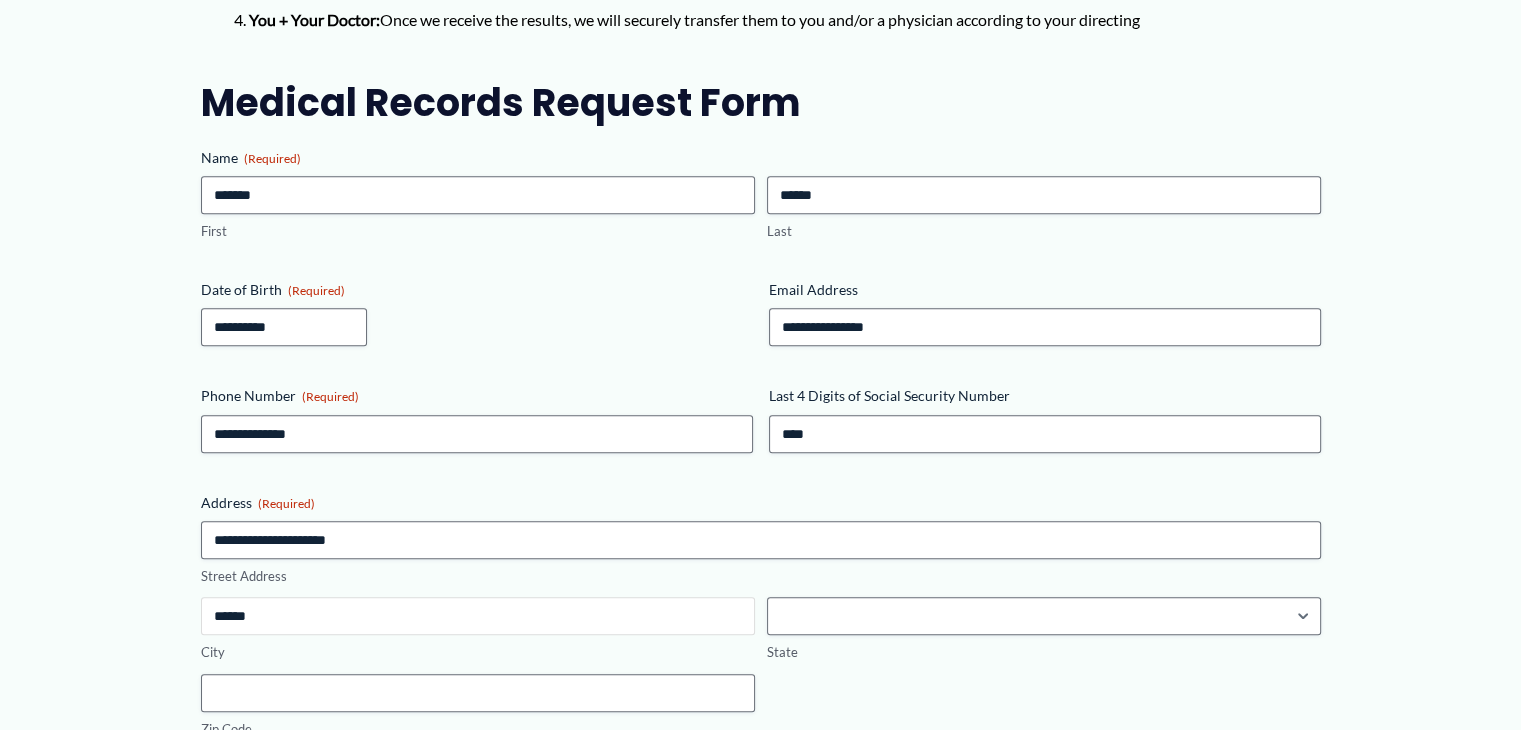 type on "******" 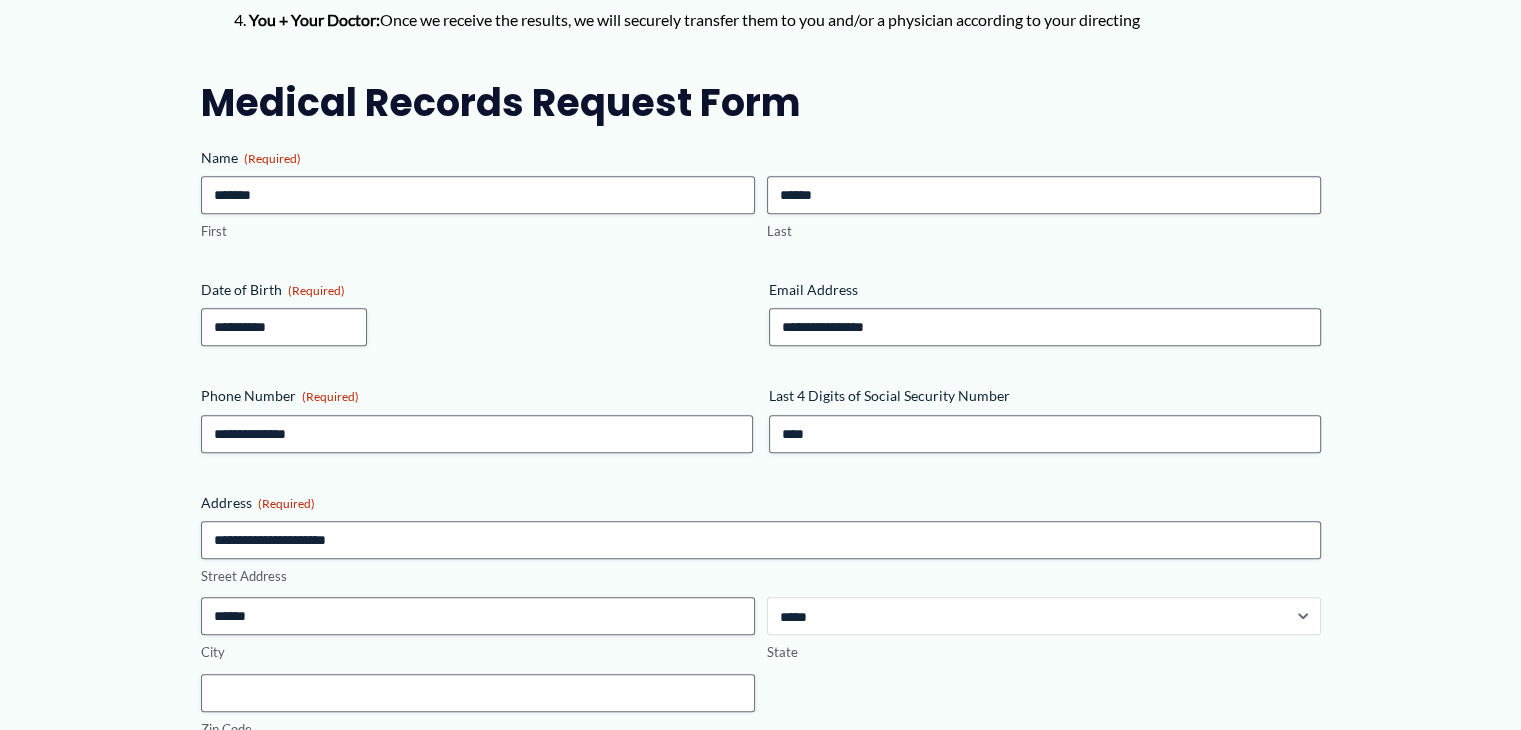 select on "********" 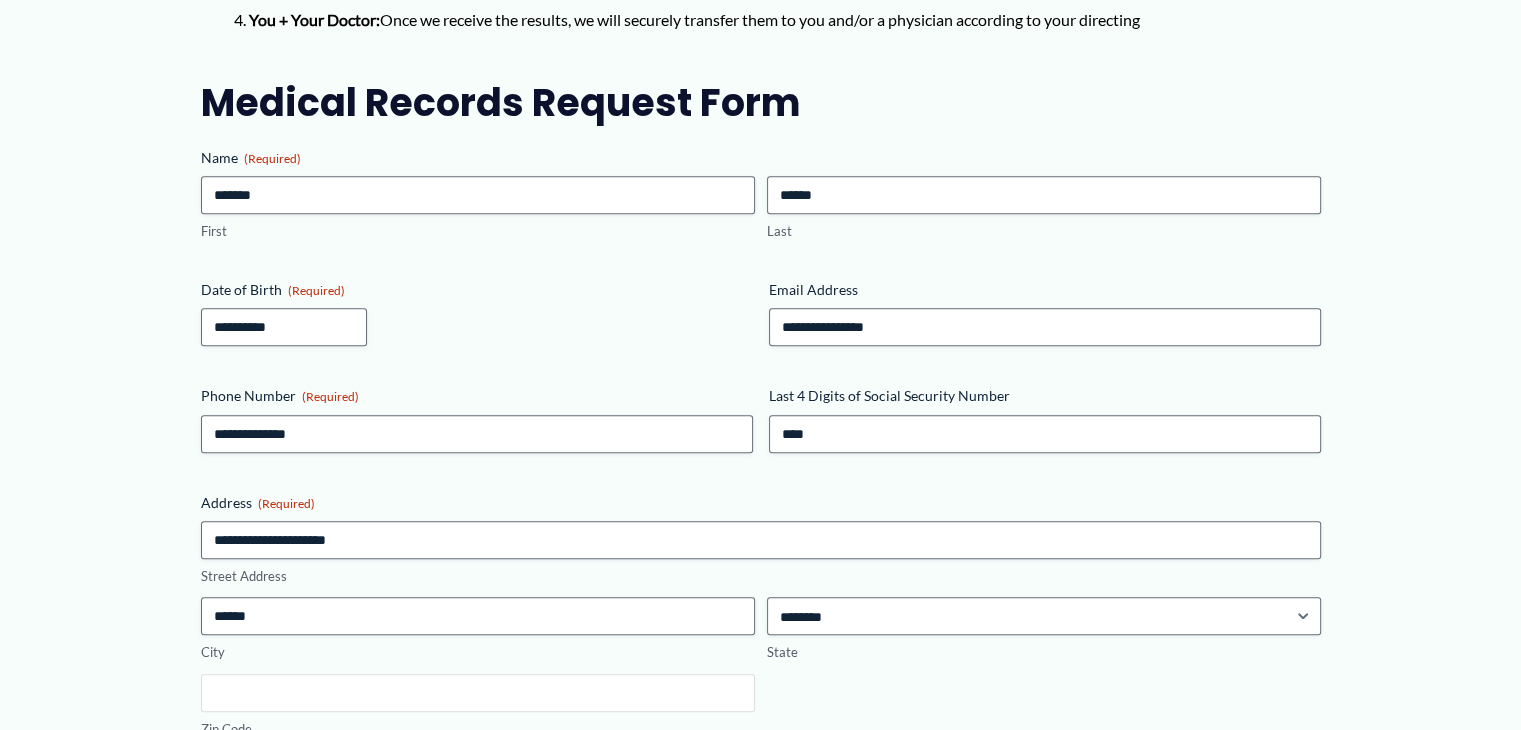 click on "Zip Code" at bounding box center [478, 693] 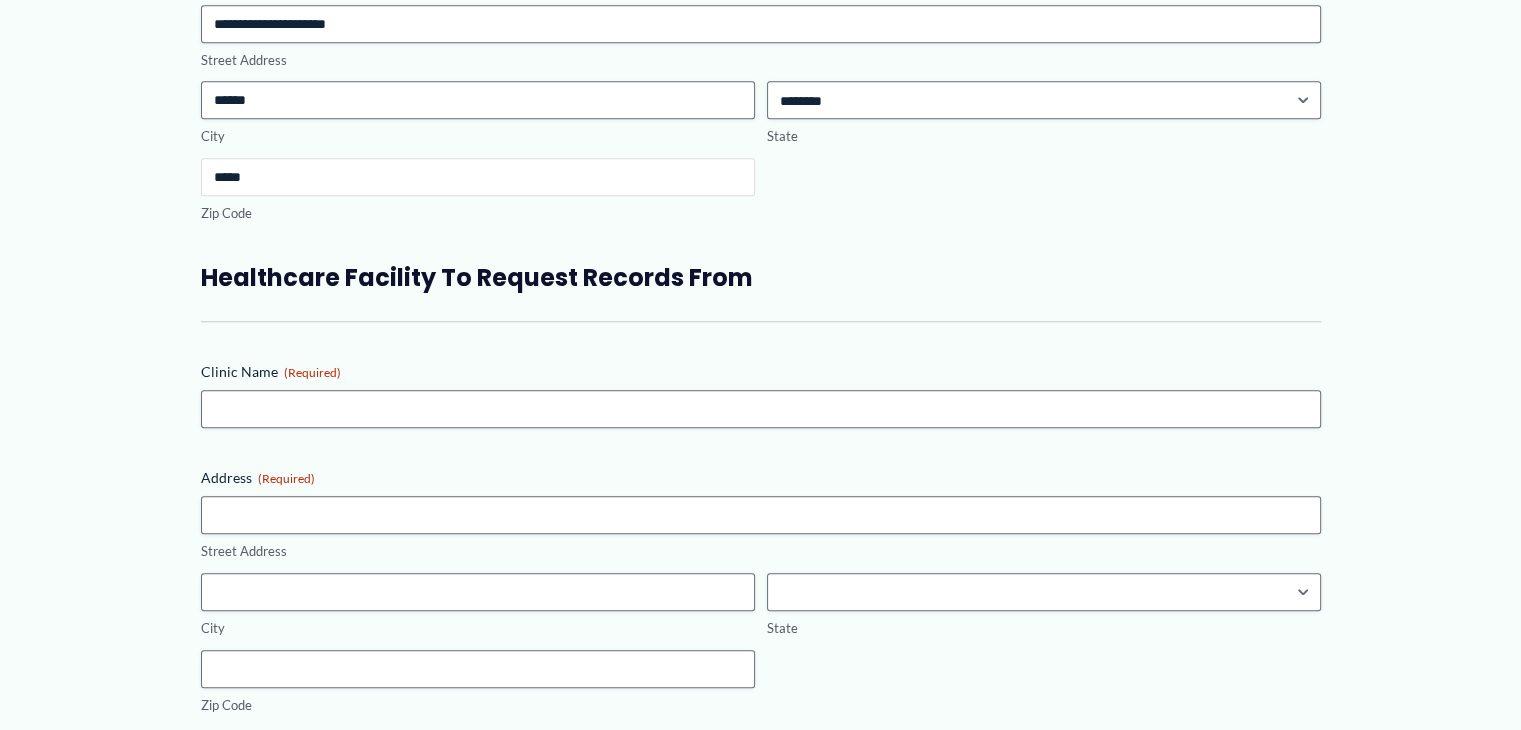 scroll, scrollTop: 1739, scrollLeft: 0, axis: vertical 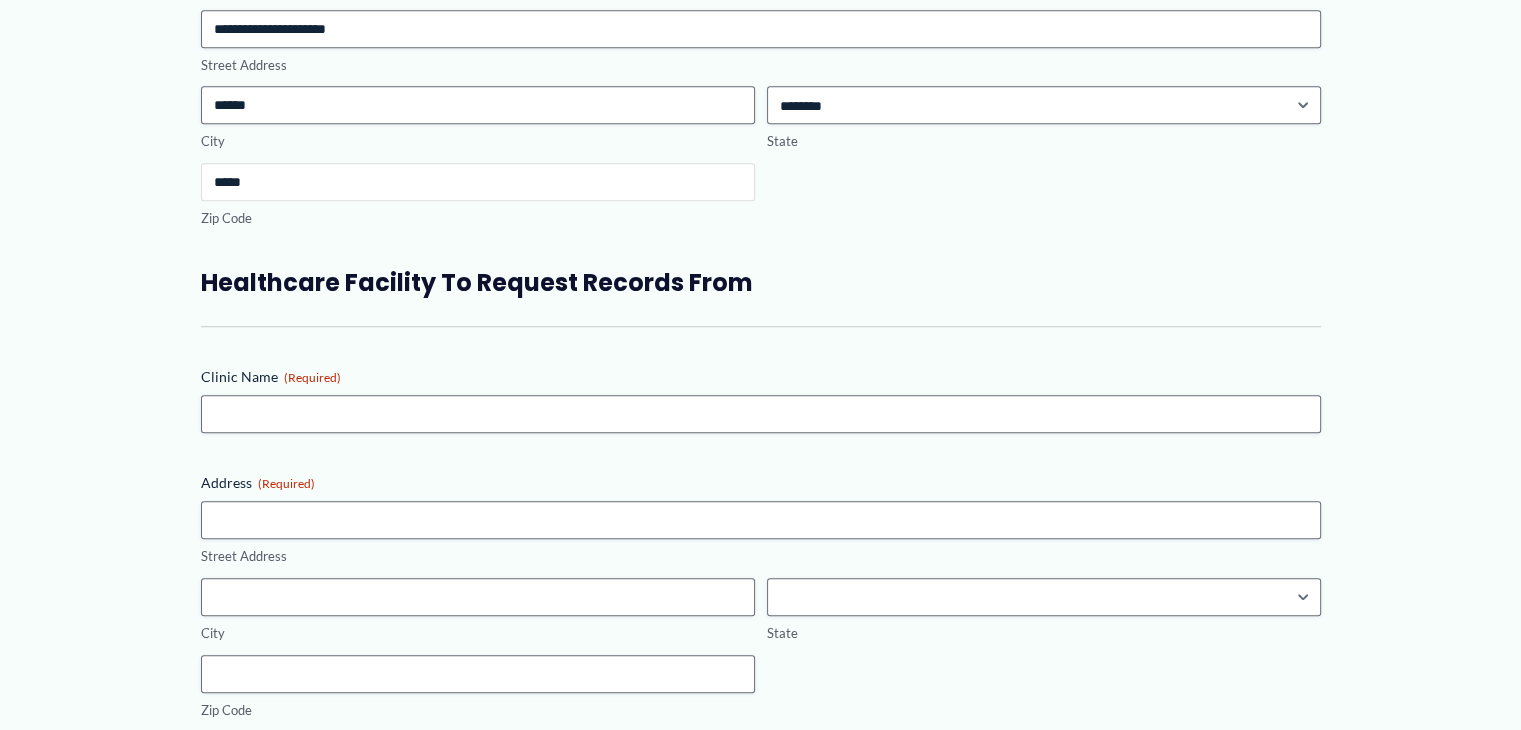 type on "*****" 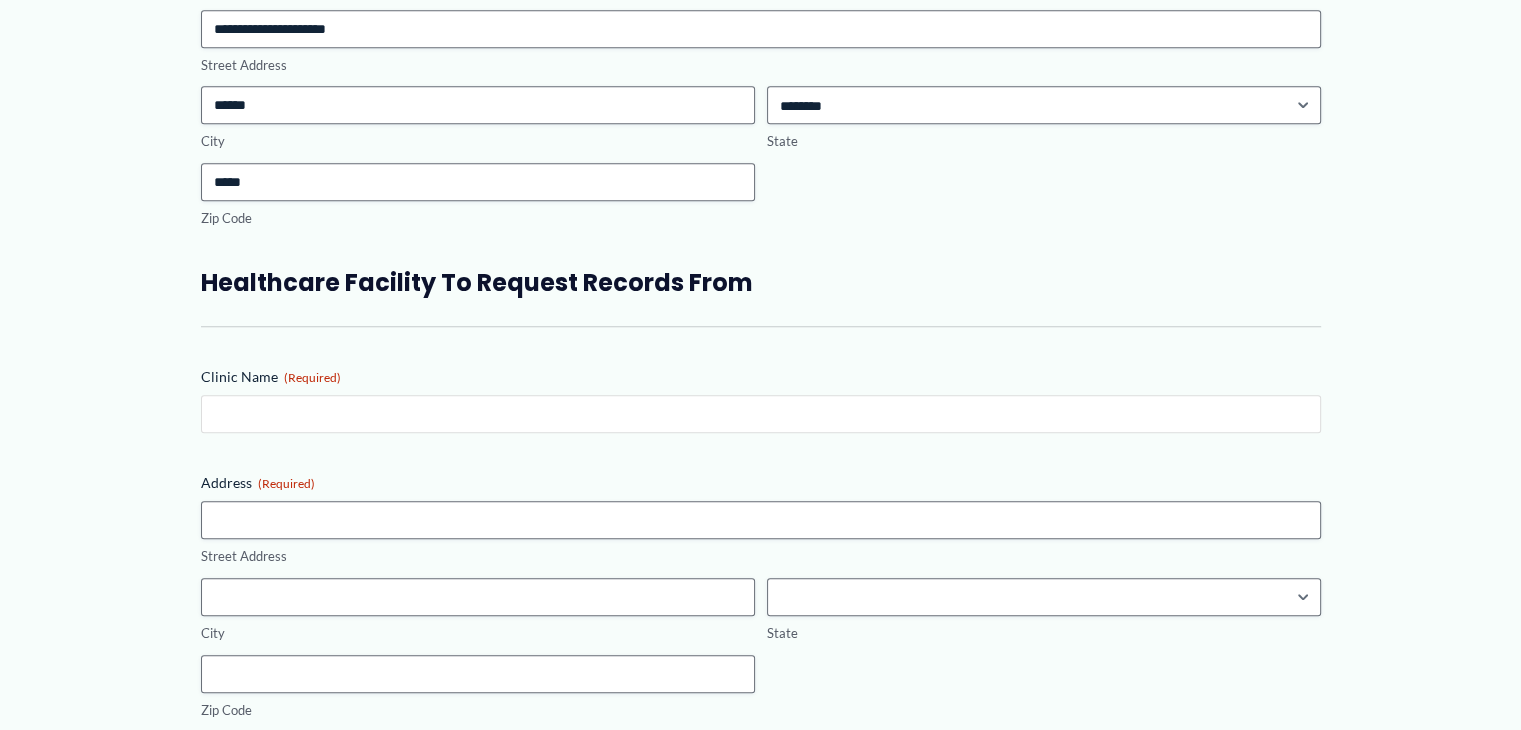 click on "Clinic Name (Required)" at bounding box center [761, 414] 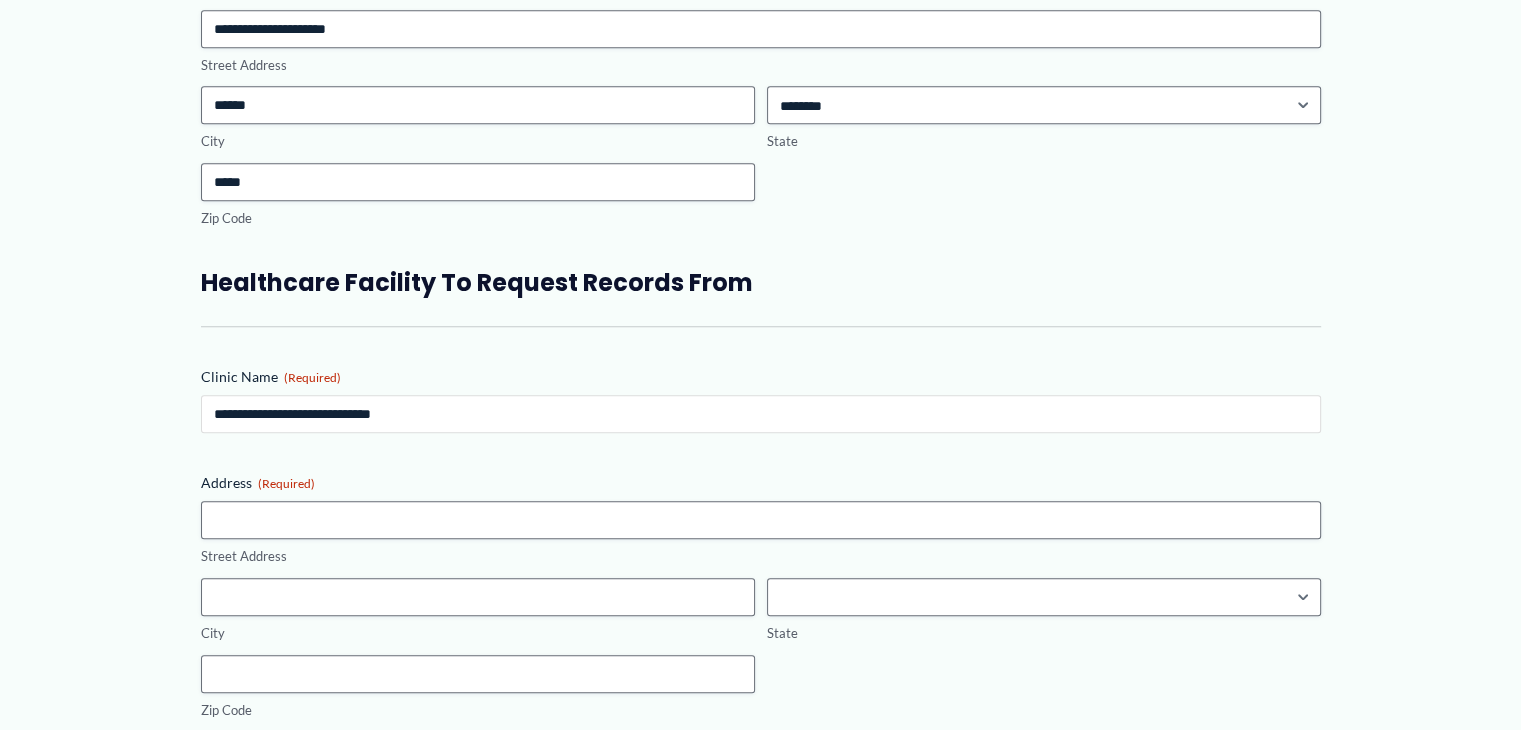 type on "**********" 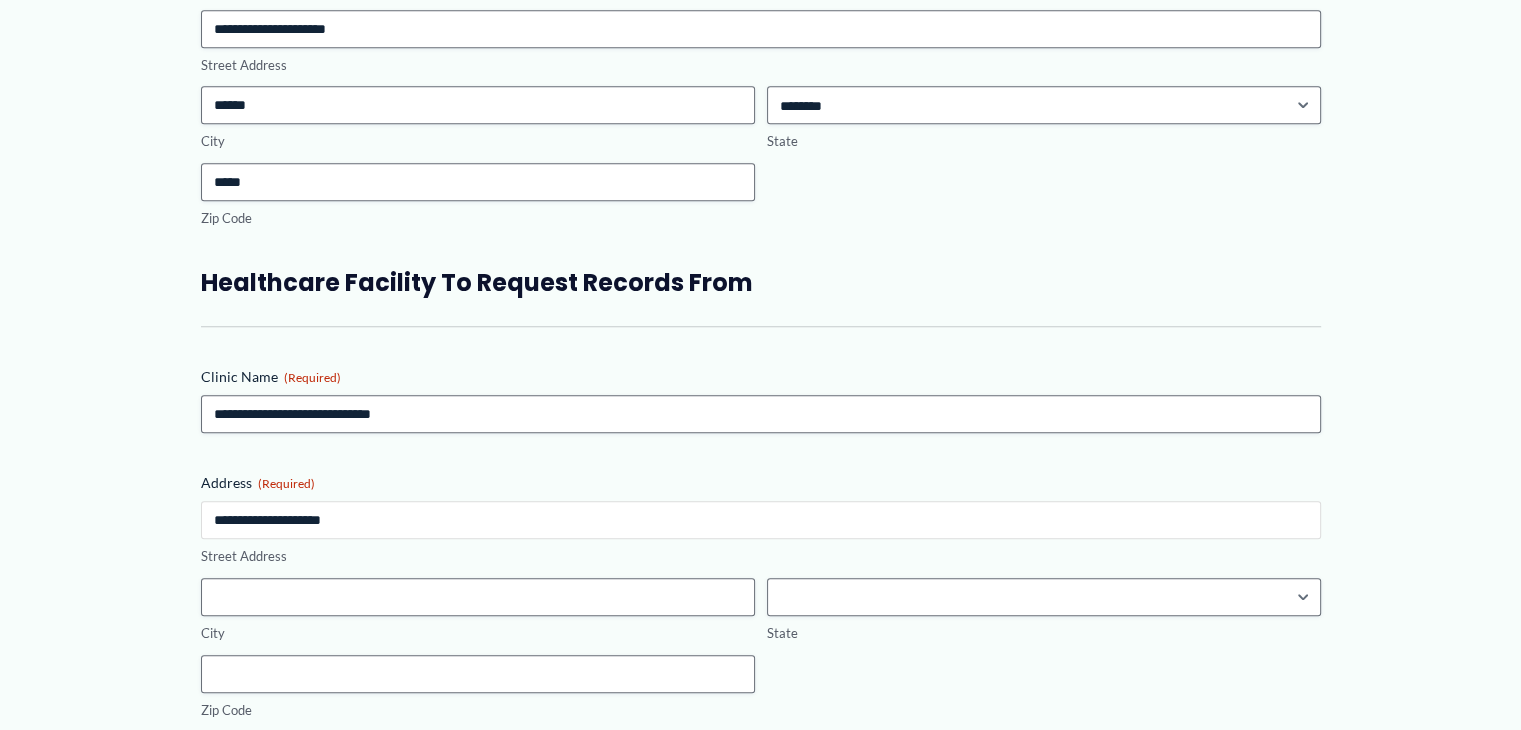 type on "**********" 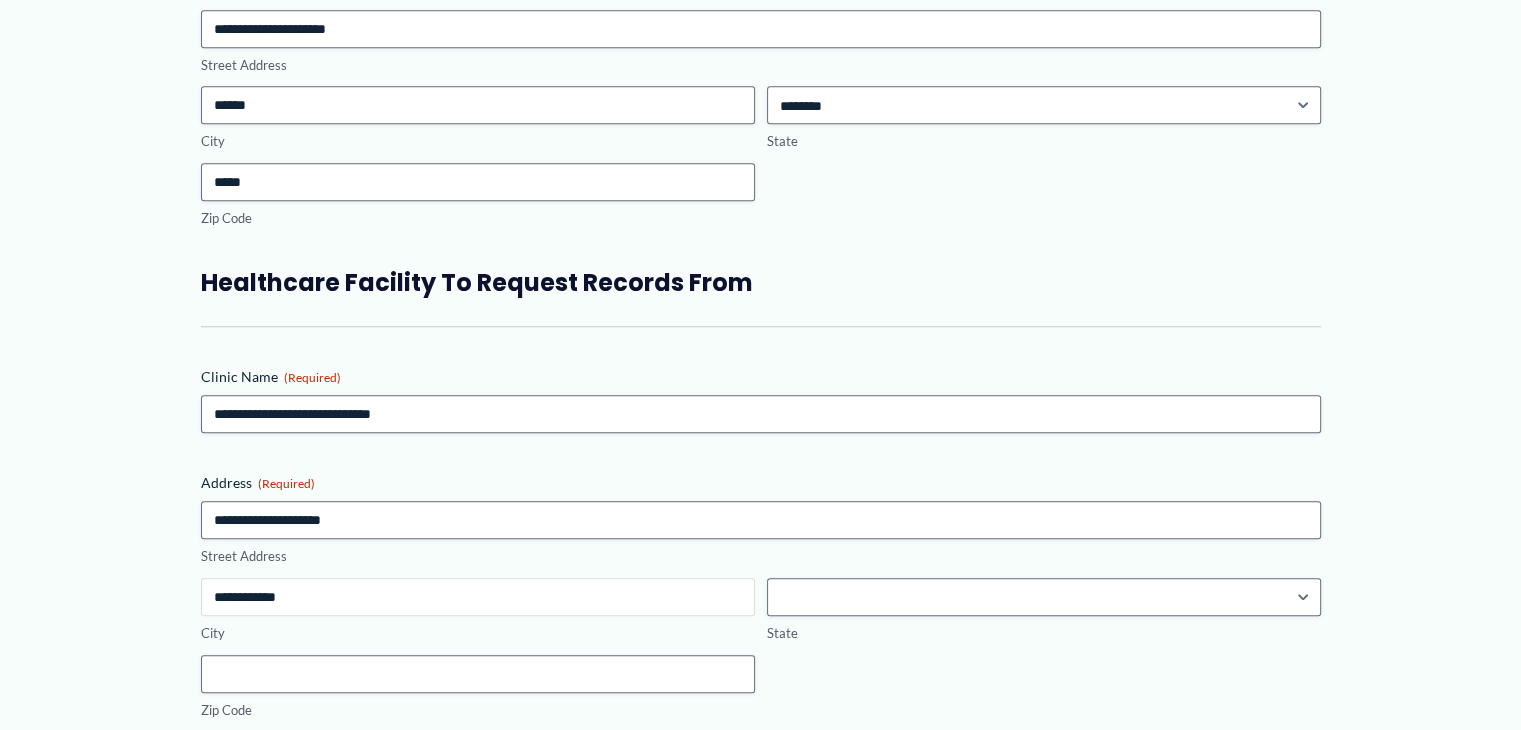 type on "**********" 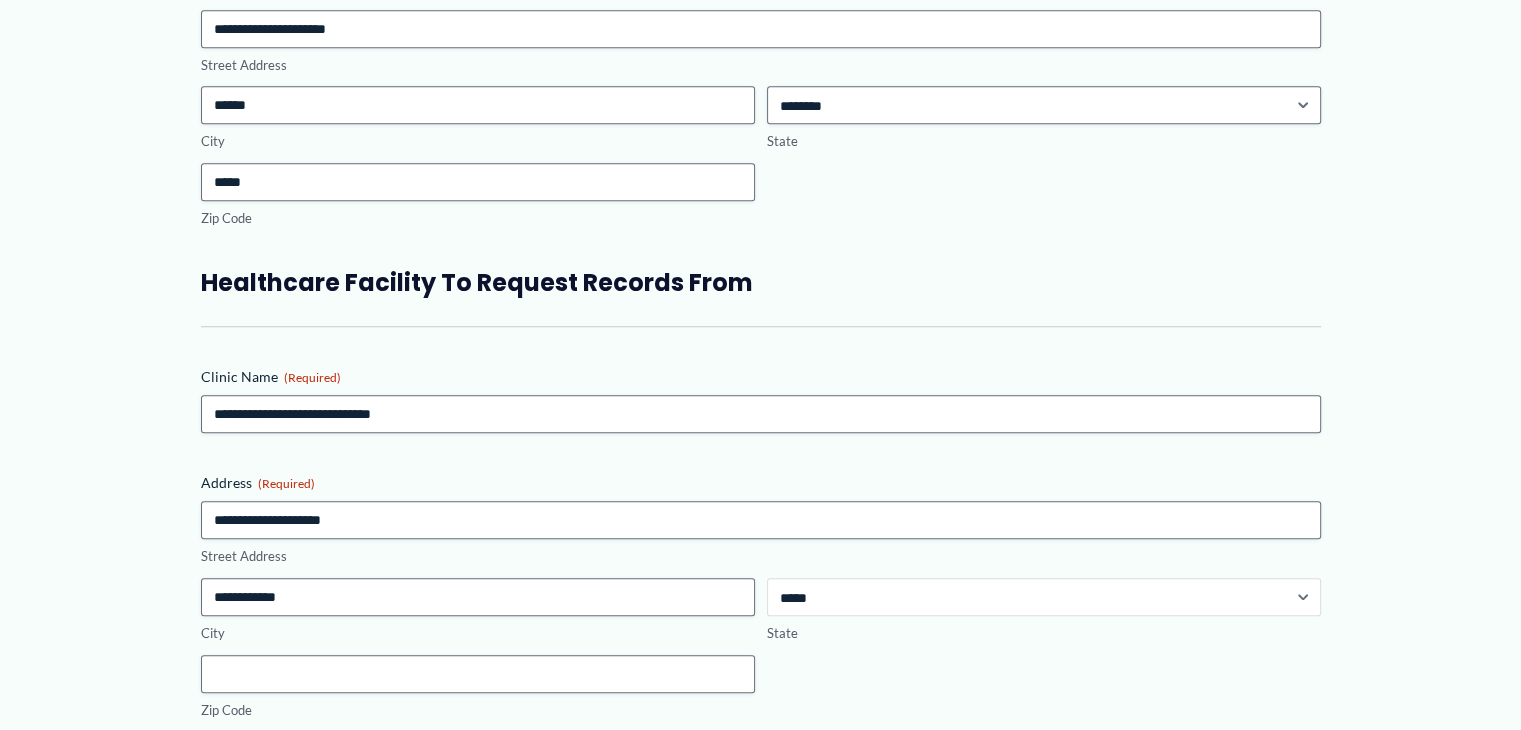 select on "********" 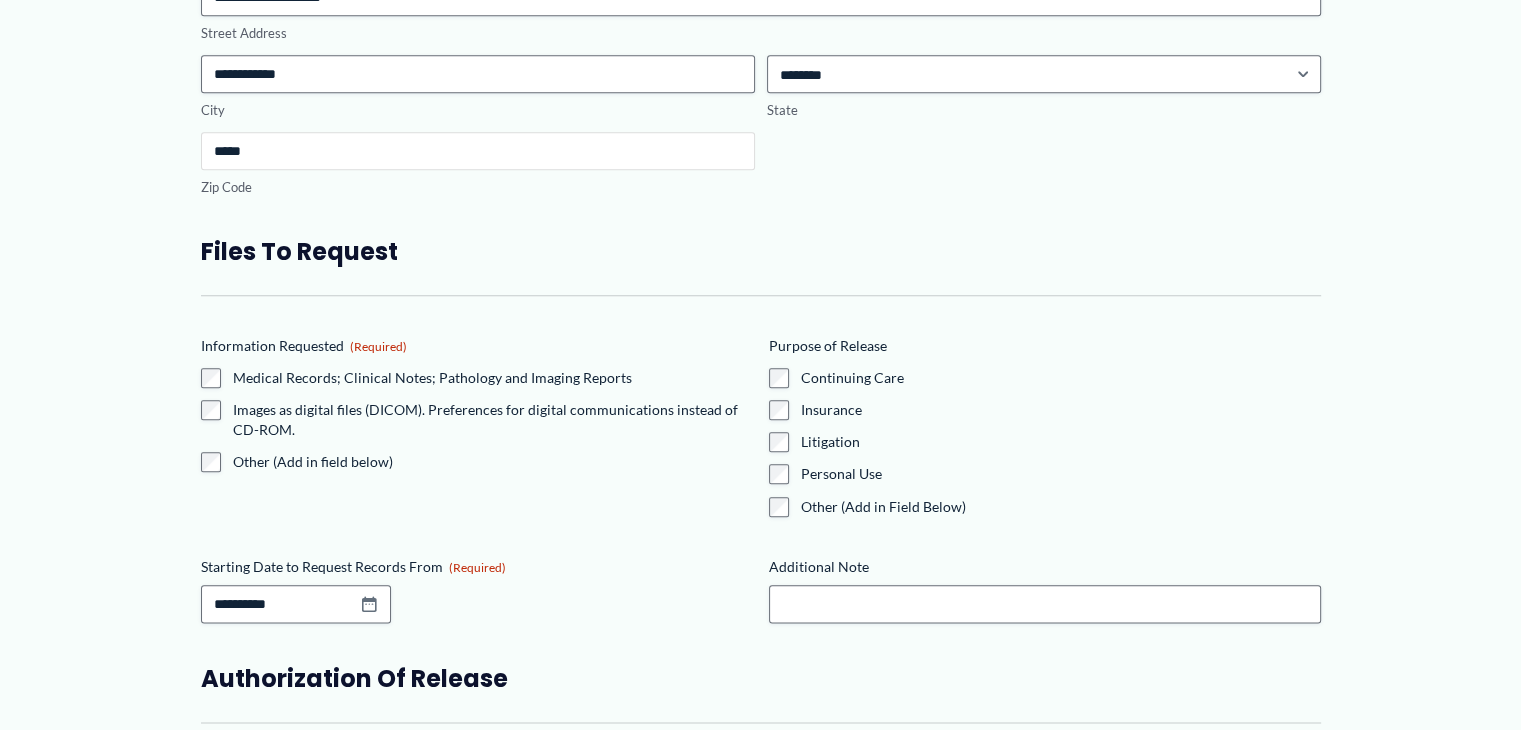 scroll, scrollTop: 2268, scrollLeft: 0, axis: vertical 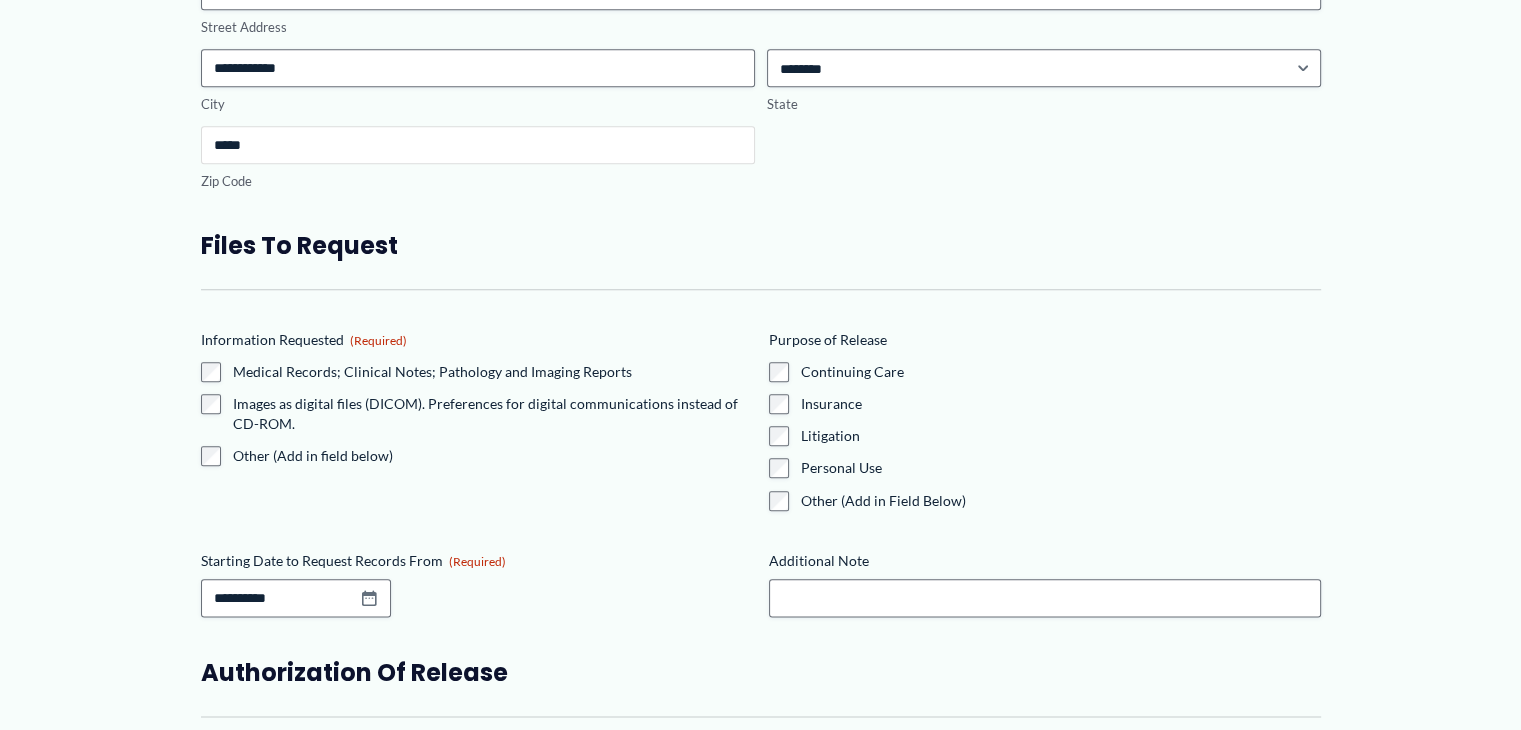 type on "*****" 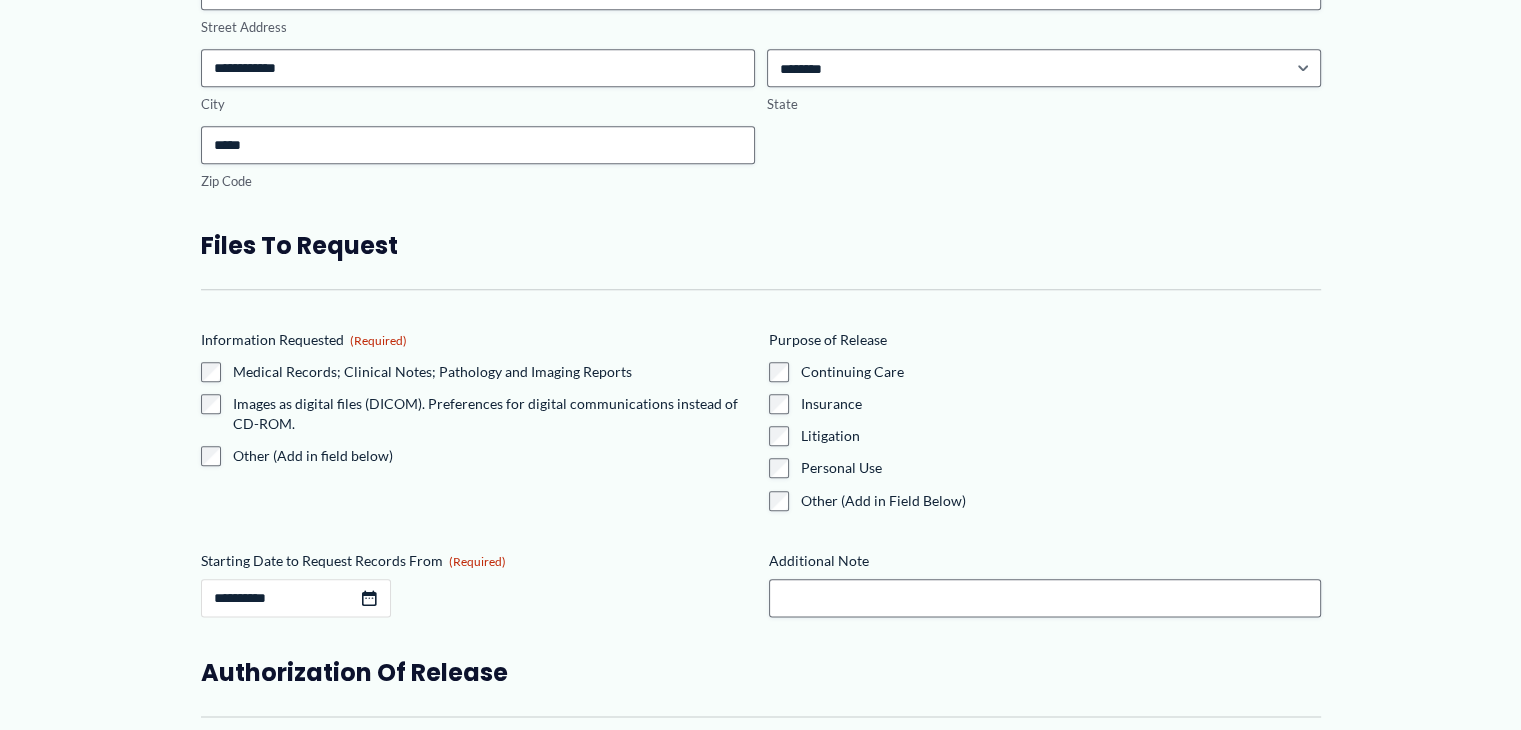 click on "Starting Date to Request Records From (Required)" at bounding box center [296, 598] 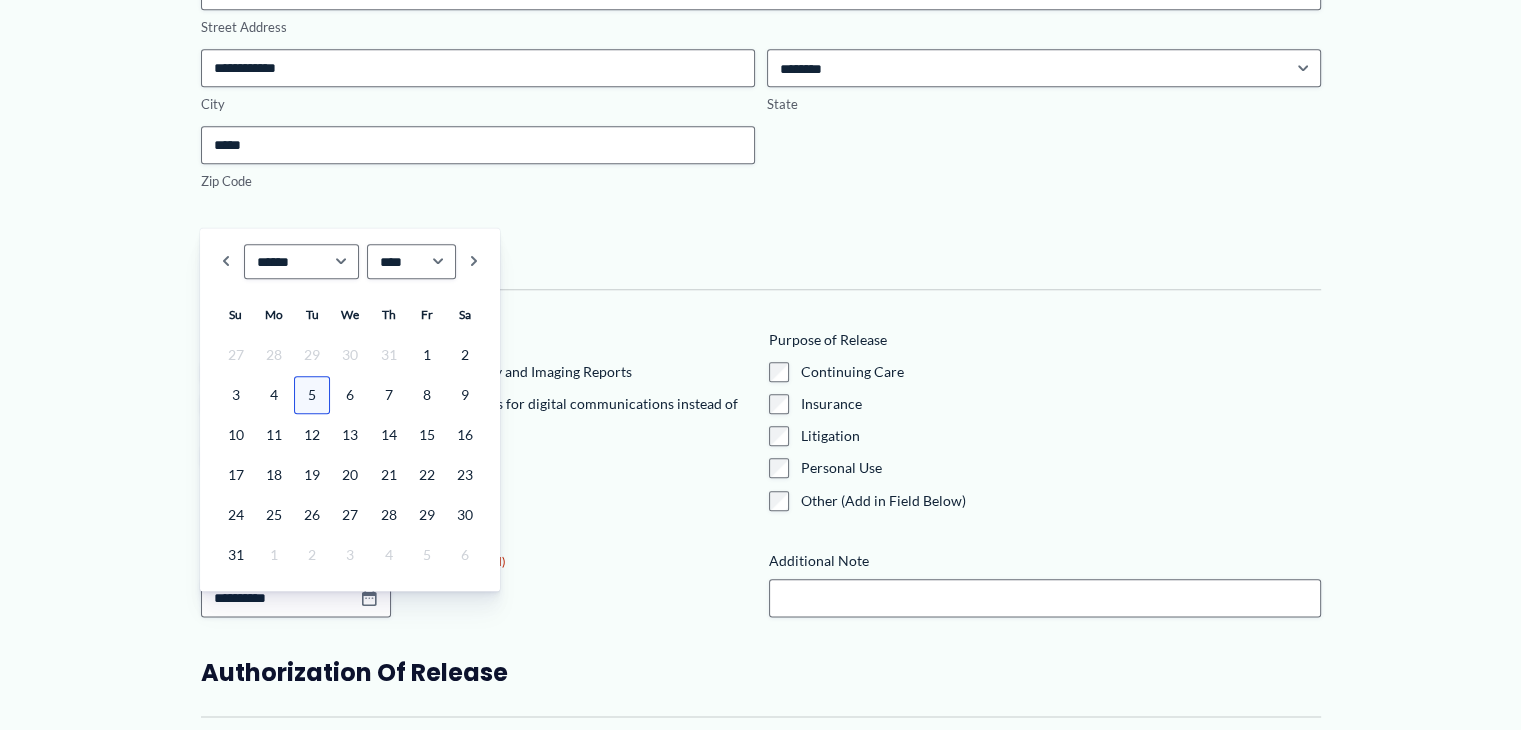 click on "5" at bounding box center [312, 395] 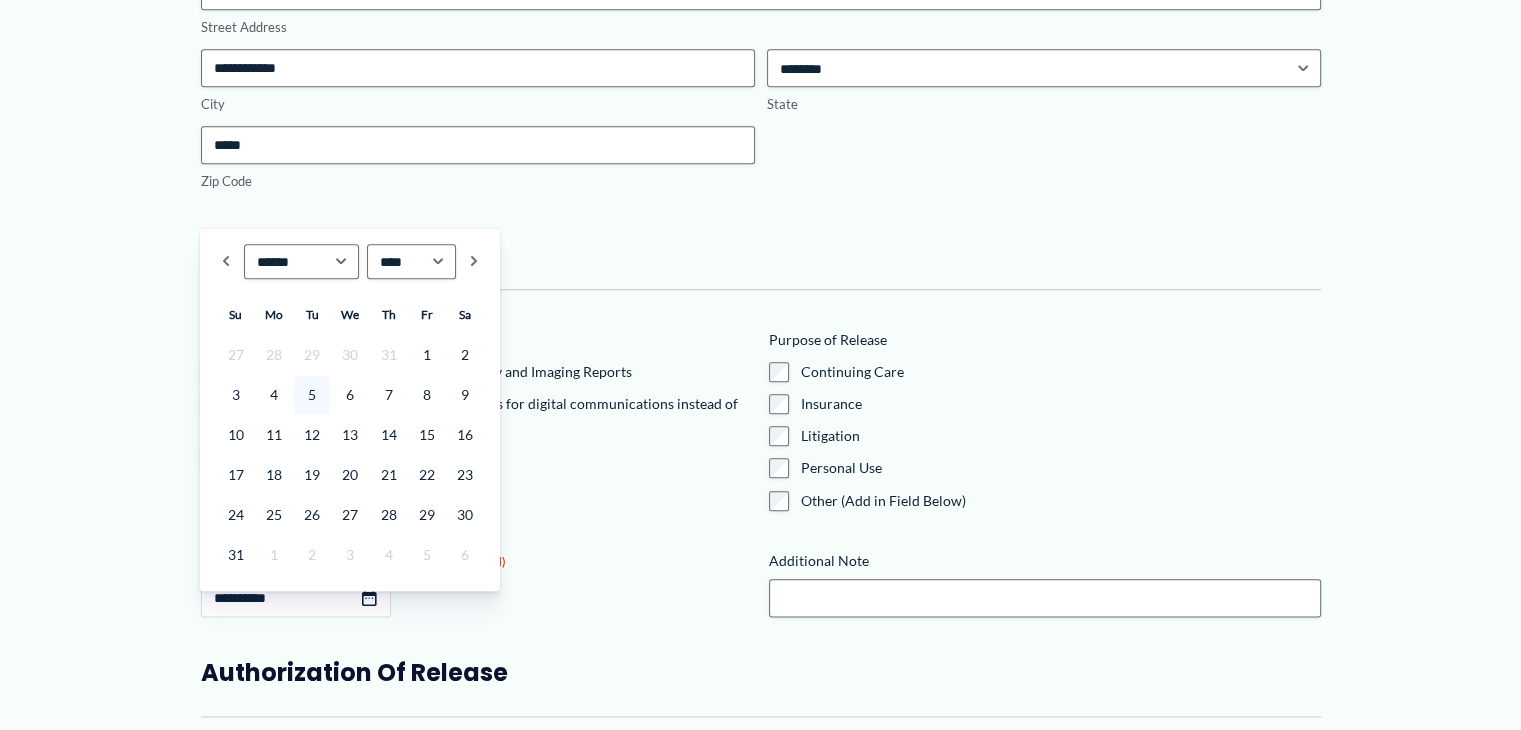 type on "**********" 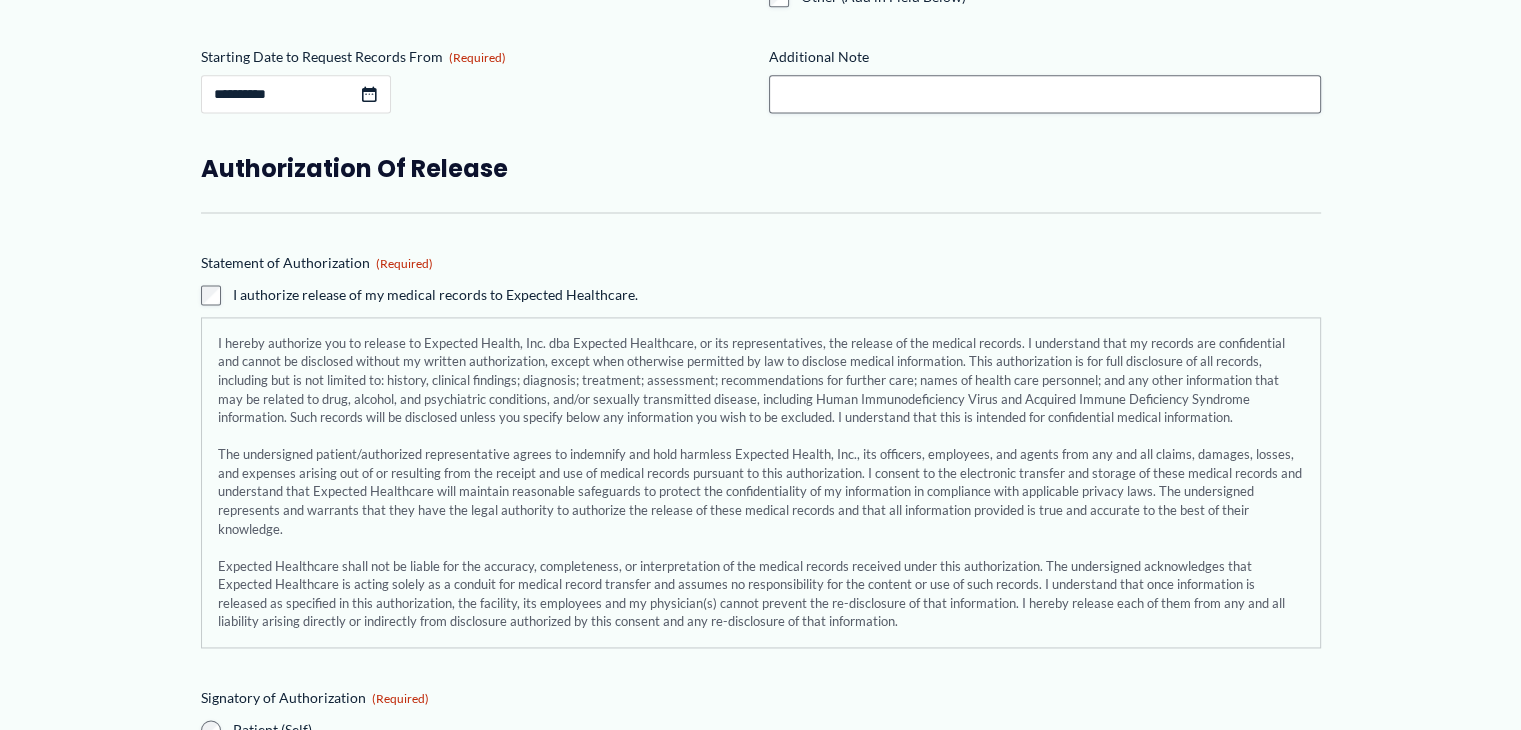 scroll, scrollTop: 2779, scrollLeft: 0, axis: vertical 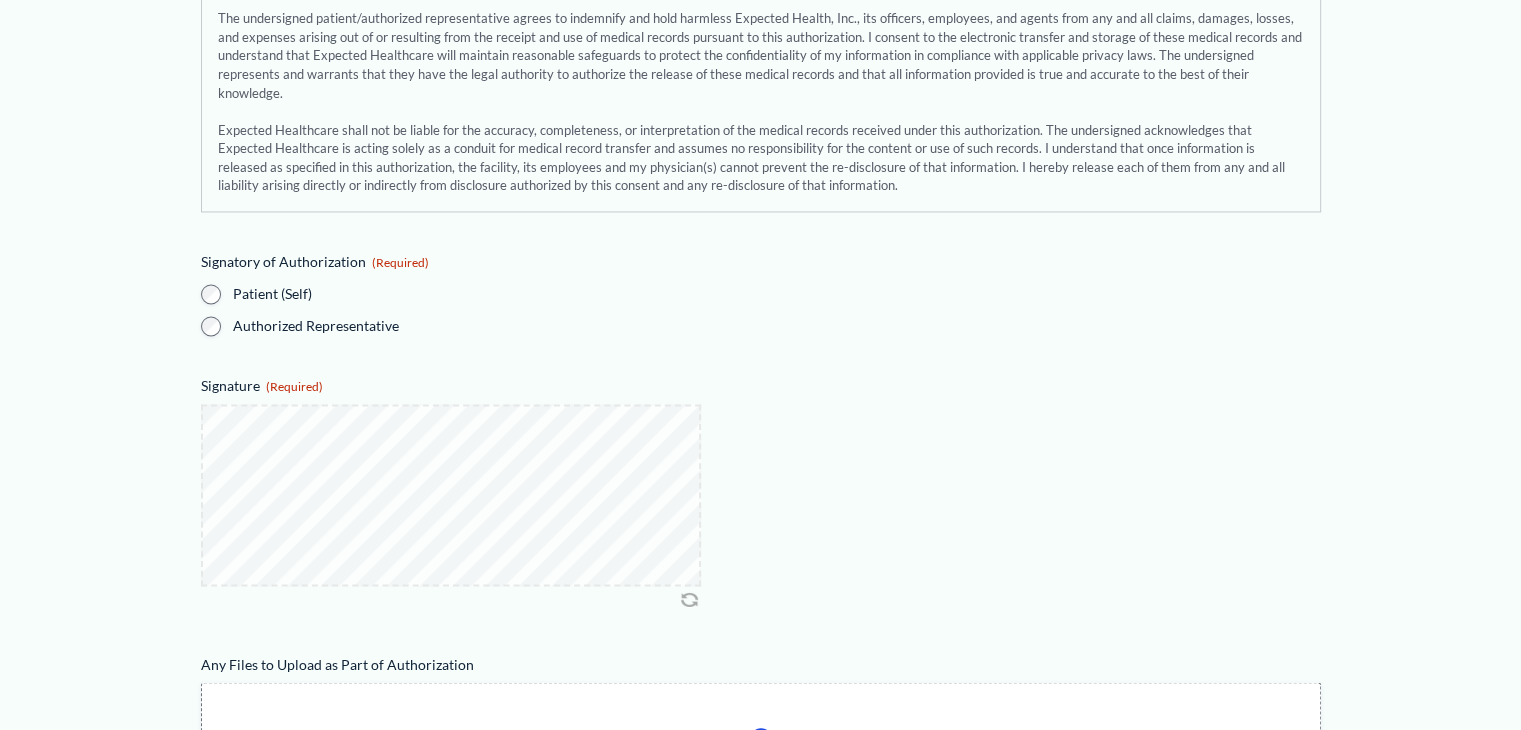 click on "Medical Records Request Form
Name (Required)
[FIRST]
First
[LAST]
Last
Date of Birth (Required)
[DATE]
MM slash DD slash YYYY
Email Address
[EMAIL]
Phone Number [PHONE]" at bounding box center [761, -249] 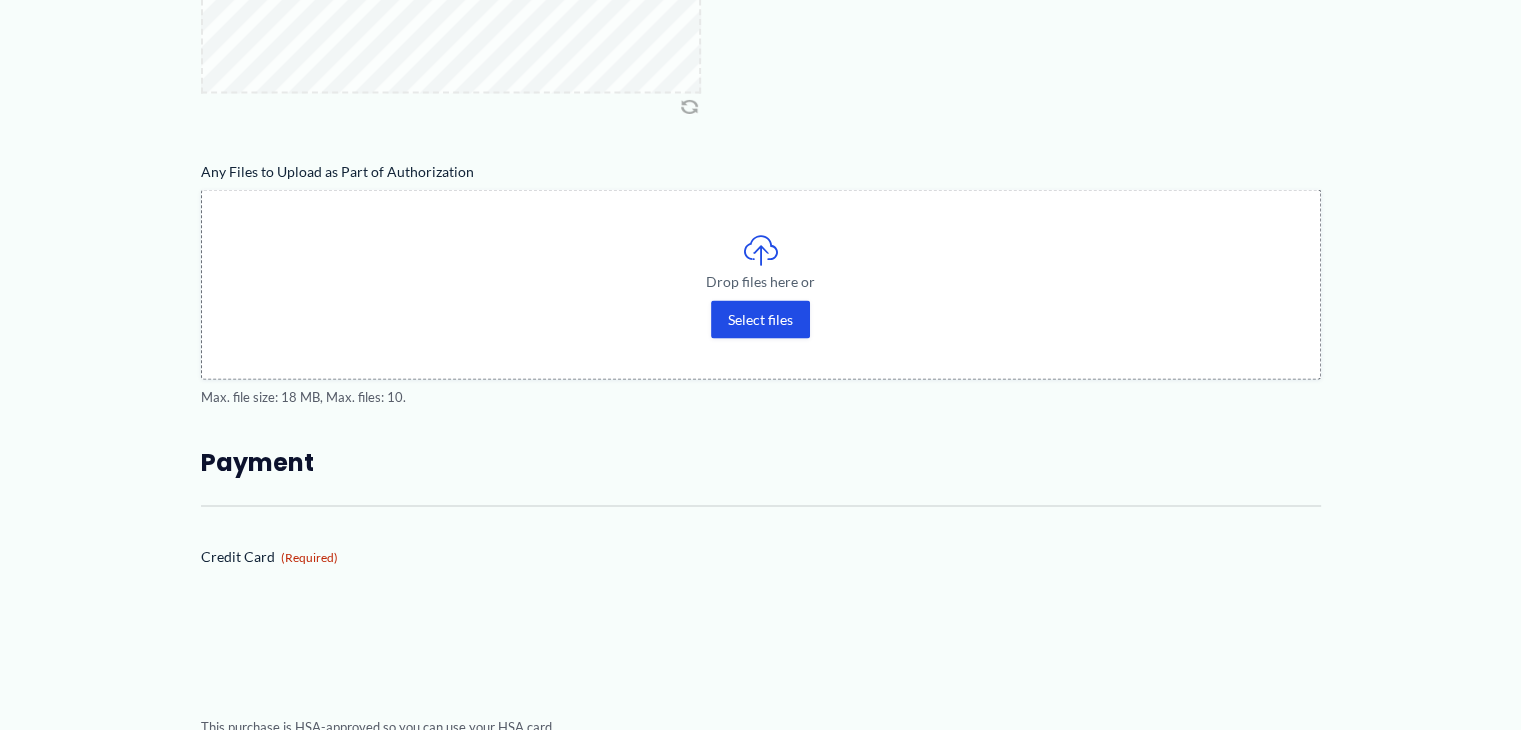 scroll, scrollTop: 3713, scrollLeft: 0, axis: vertical 